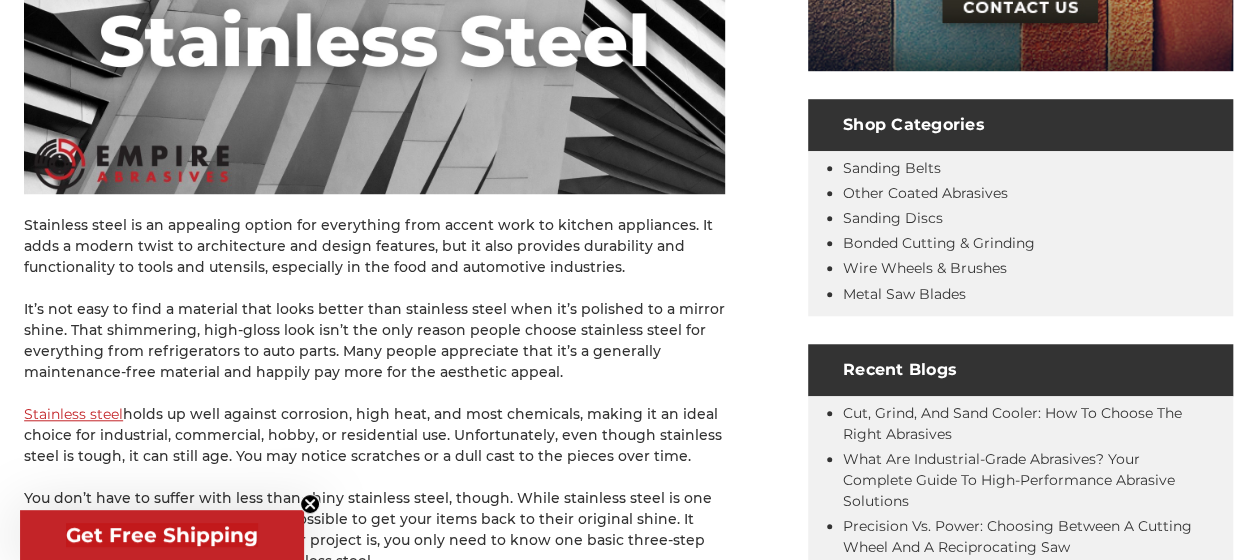 scroll, scrollTop: 0, scrollLeft: 0, axis: both 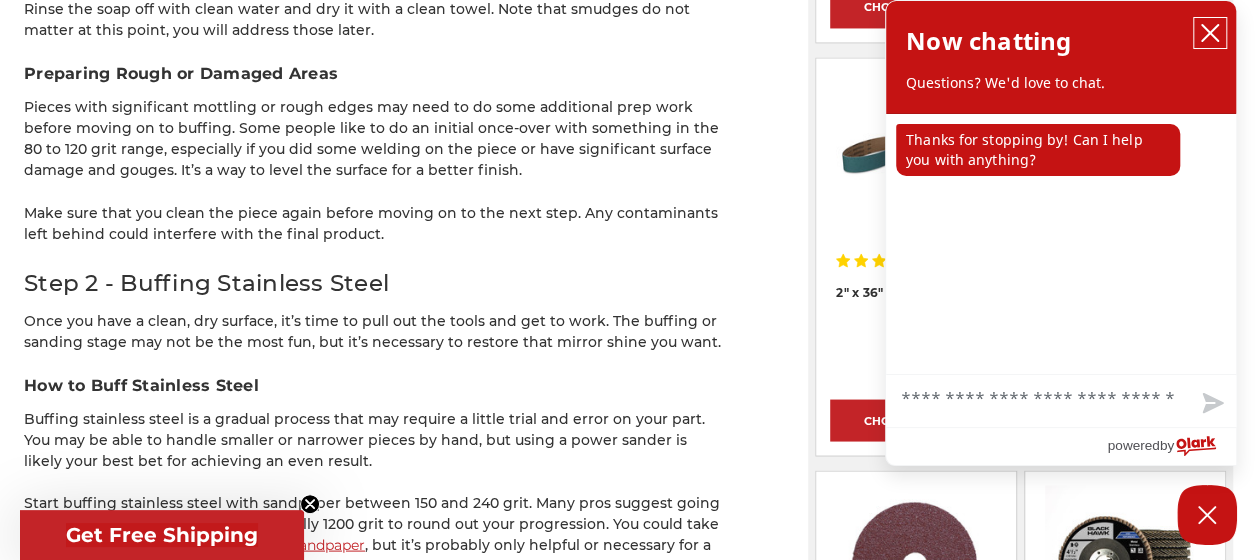 click 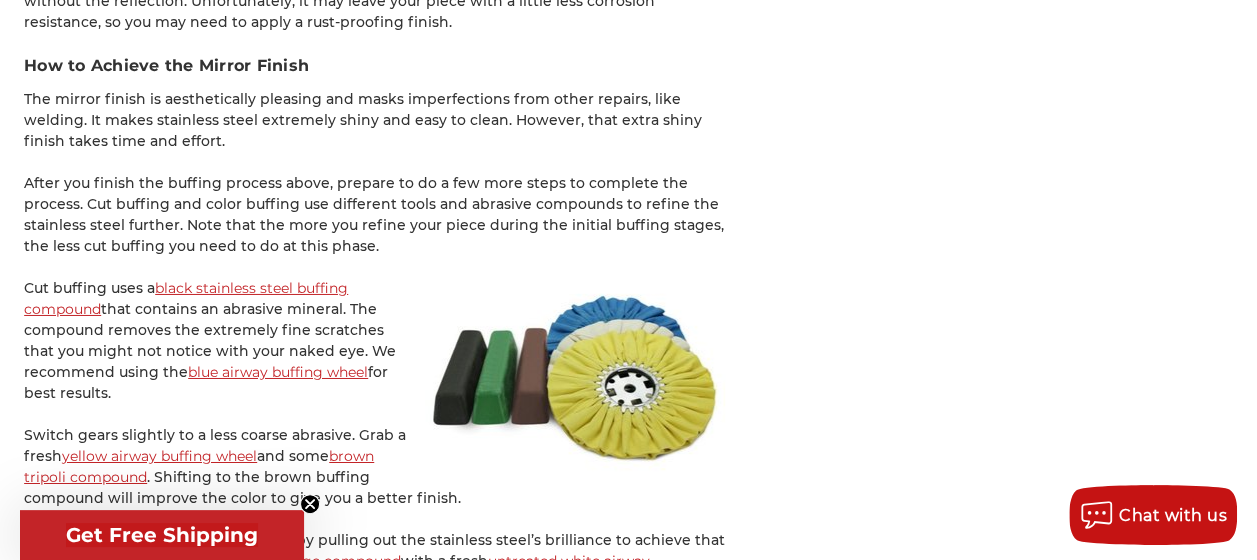 scroll, scrollTop: 3400, scrollLeft: 0, axis: vertical 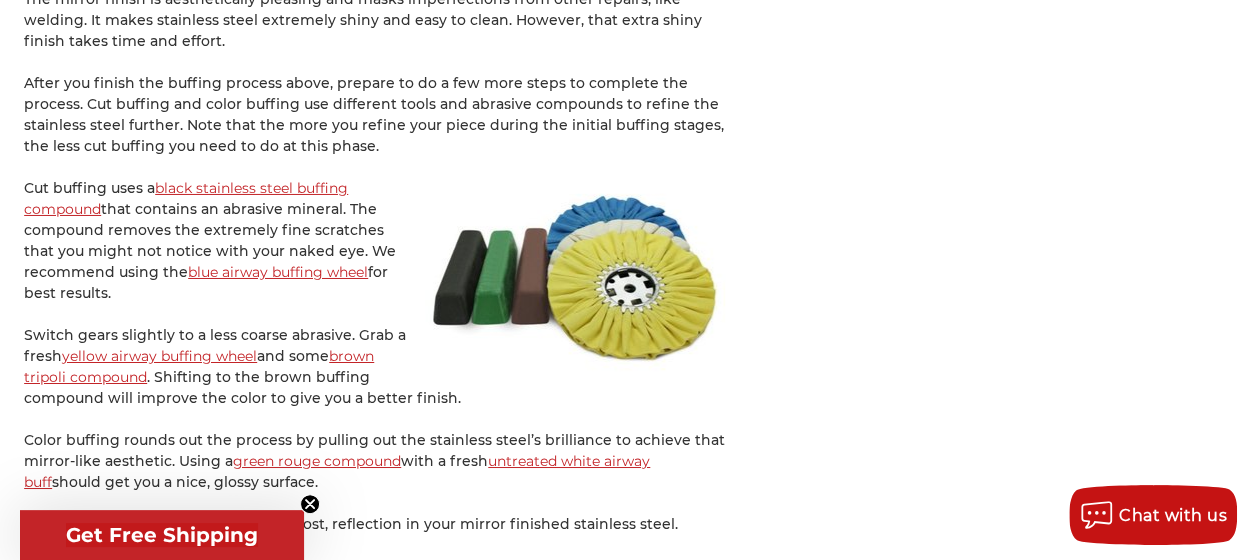 click on "black stainless steel buffing compound" at bounding box center [186, 198] 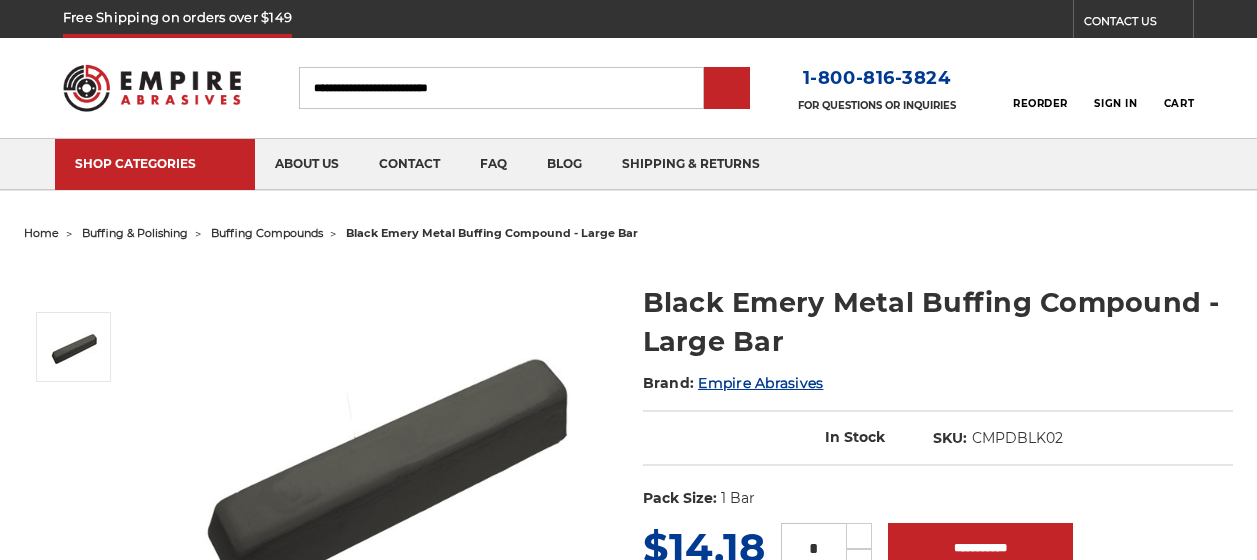 scroll, scrollTop: 0, scrollLeft: 0, axis: both 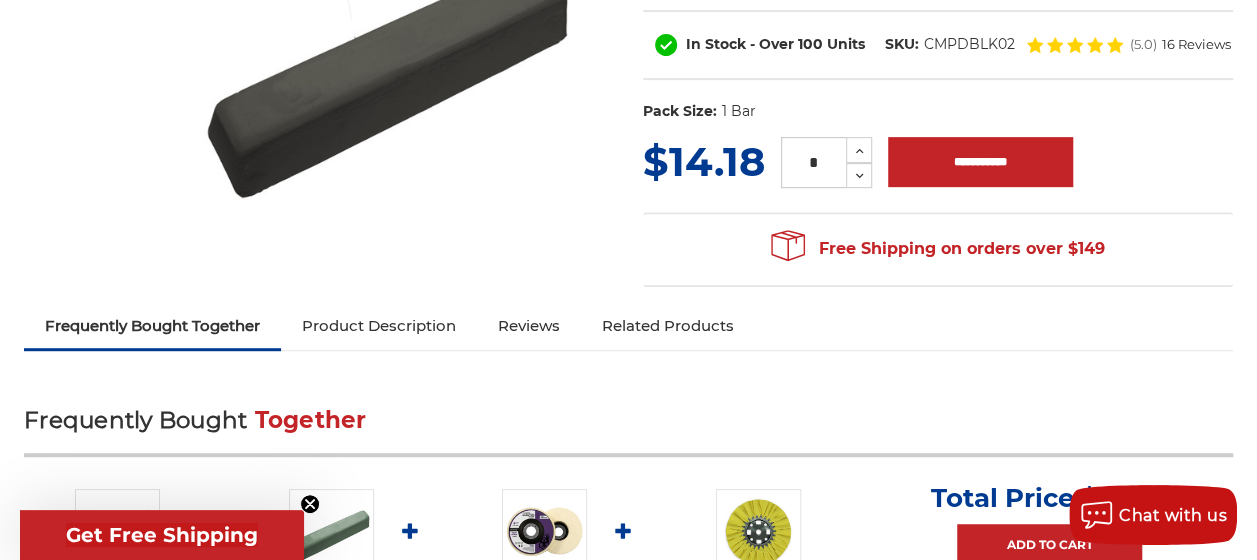 click 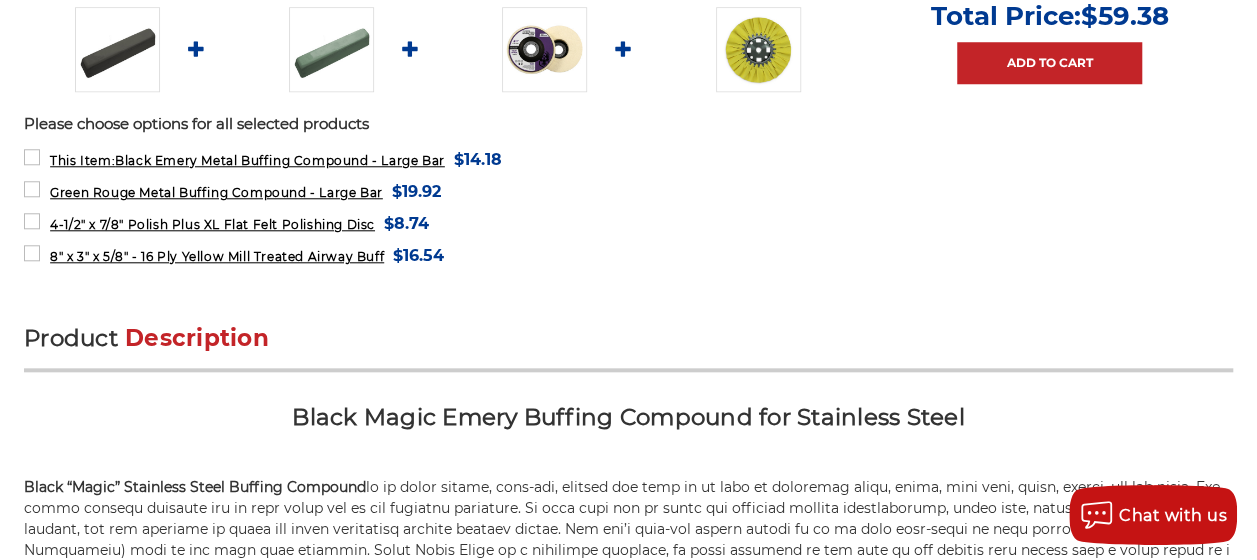 scroll, scrollTop: 600, scrollLeft: 0, axis: vertical 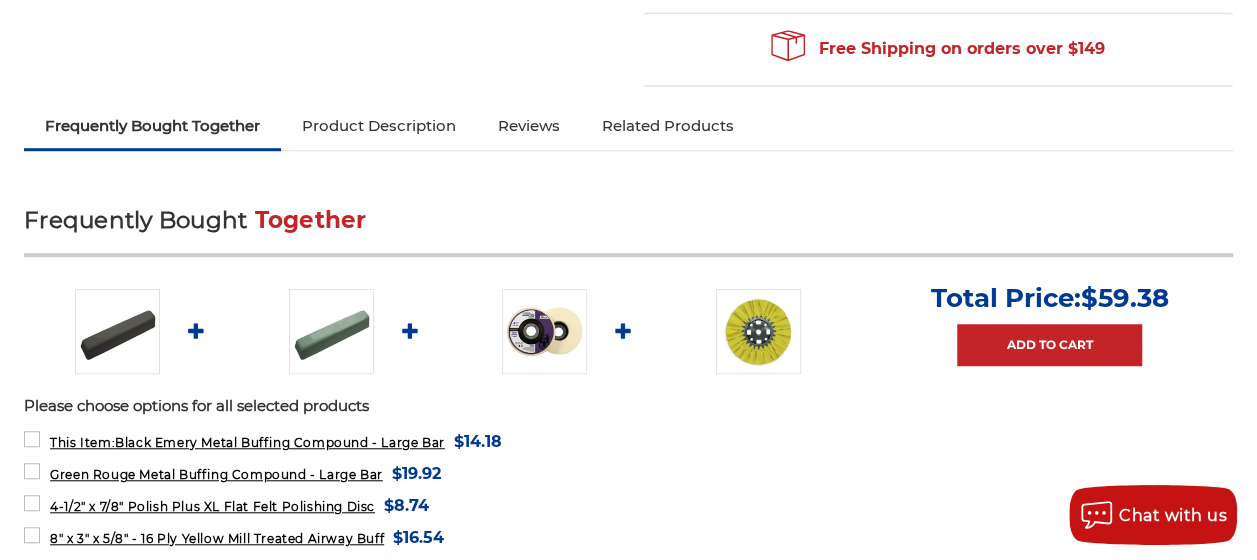 click at bounding box center [544, 331] 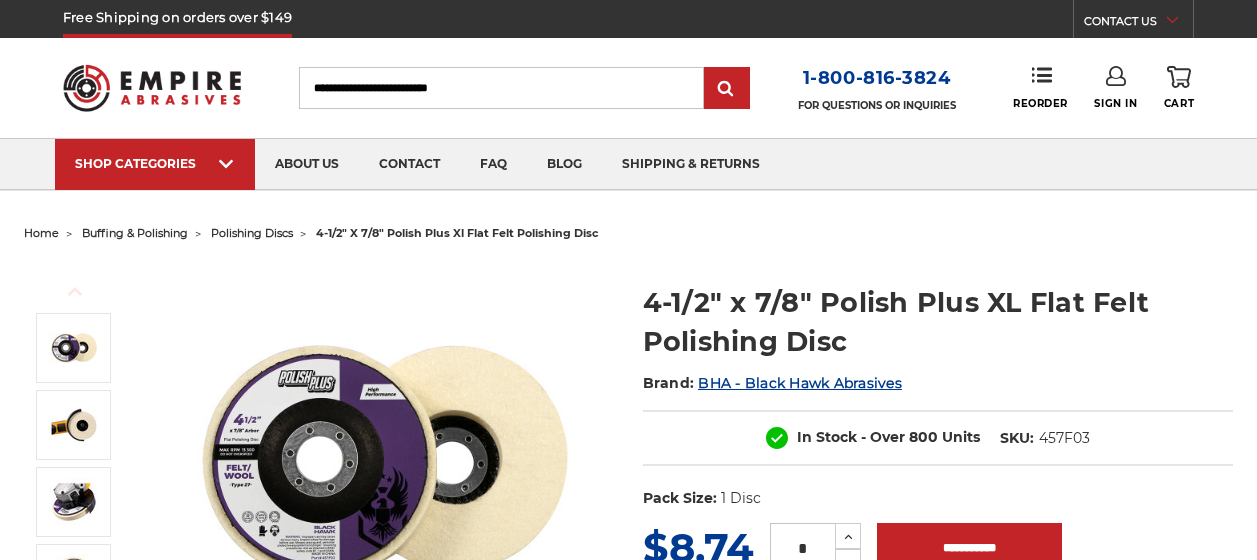 scroll, scrollTop: 0, scrollLeft: 0, axis: both 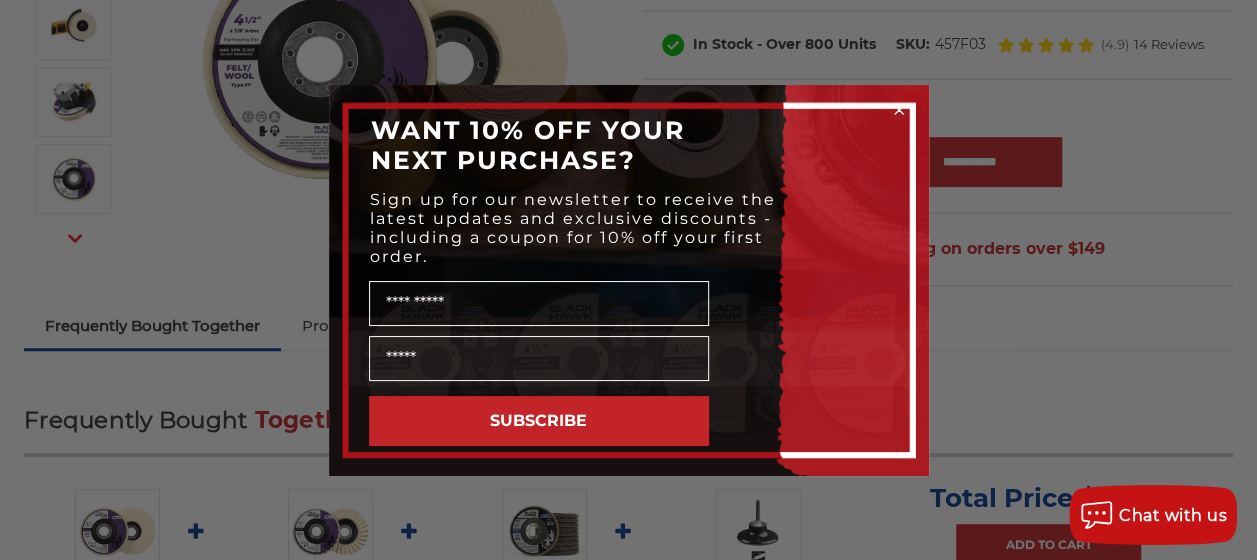 click 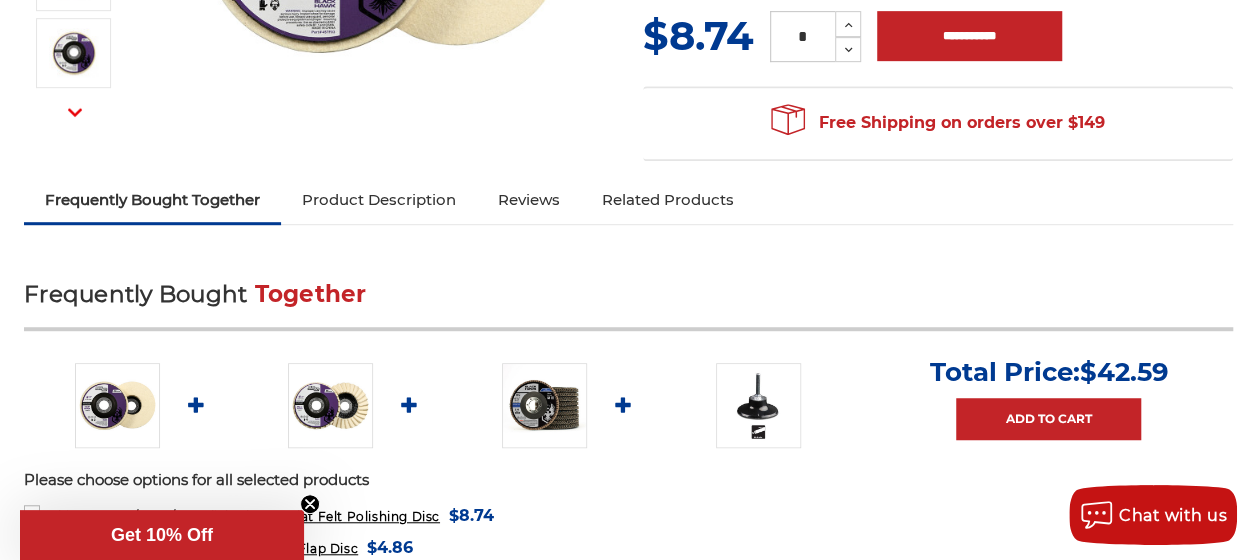 scroll, scrollTop: 500, scrollLeft: 0, axis: vertical 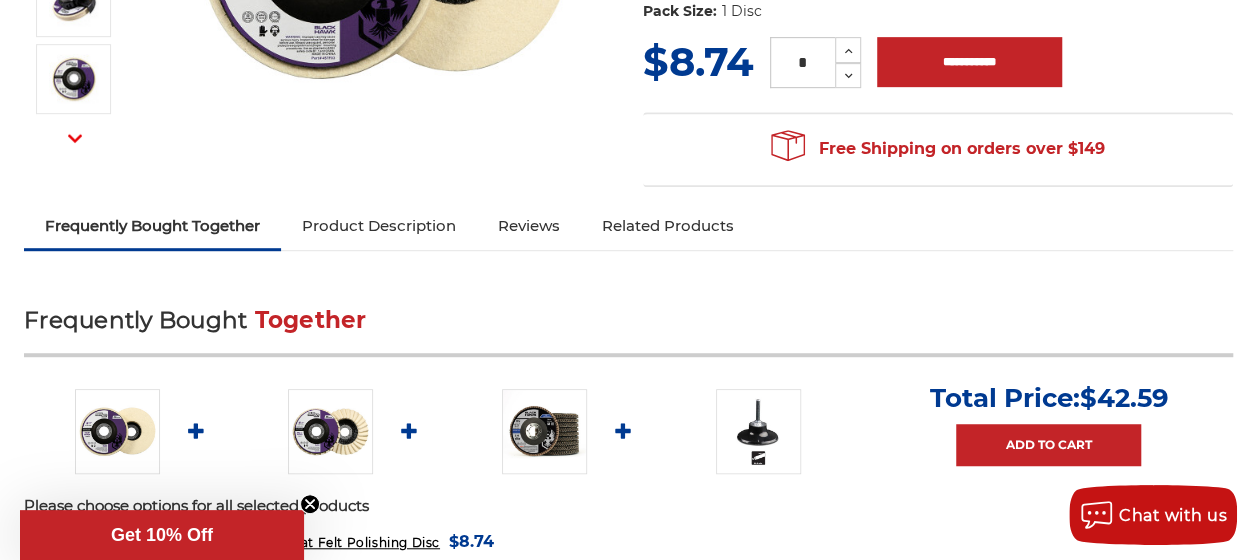 click on "Product Description" at bounding box center [379, 226] 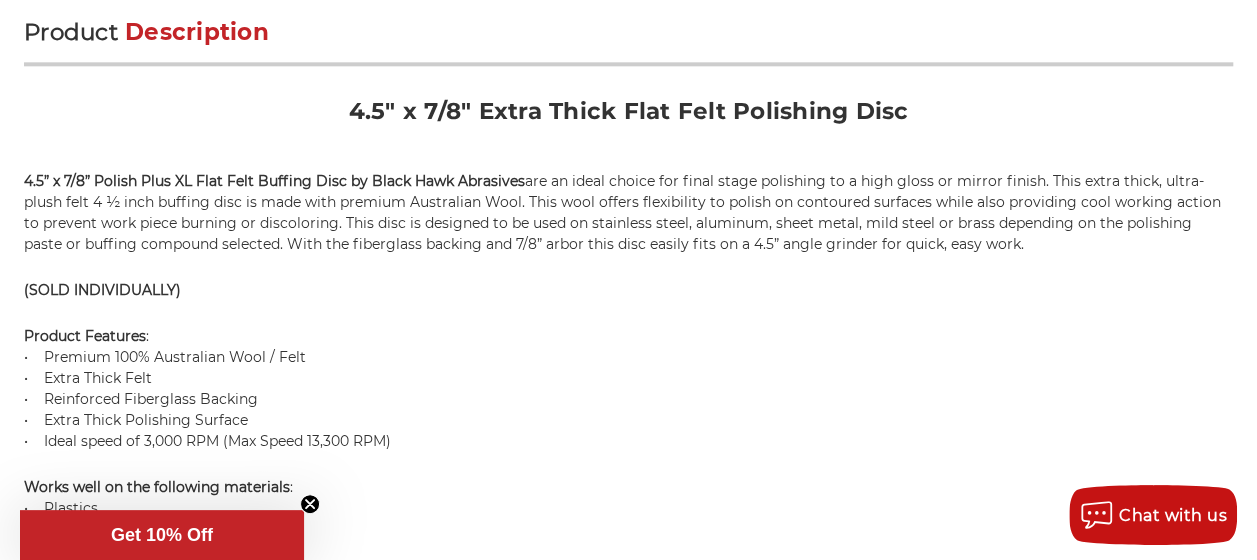 scroll, scrollTop: 1222, scrollLeft: 0, axis: vertical 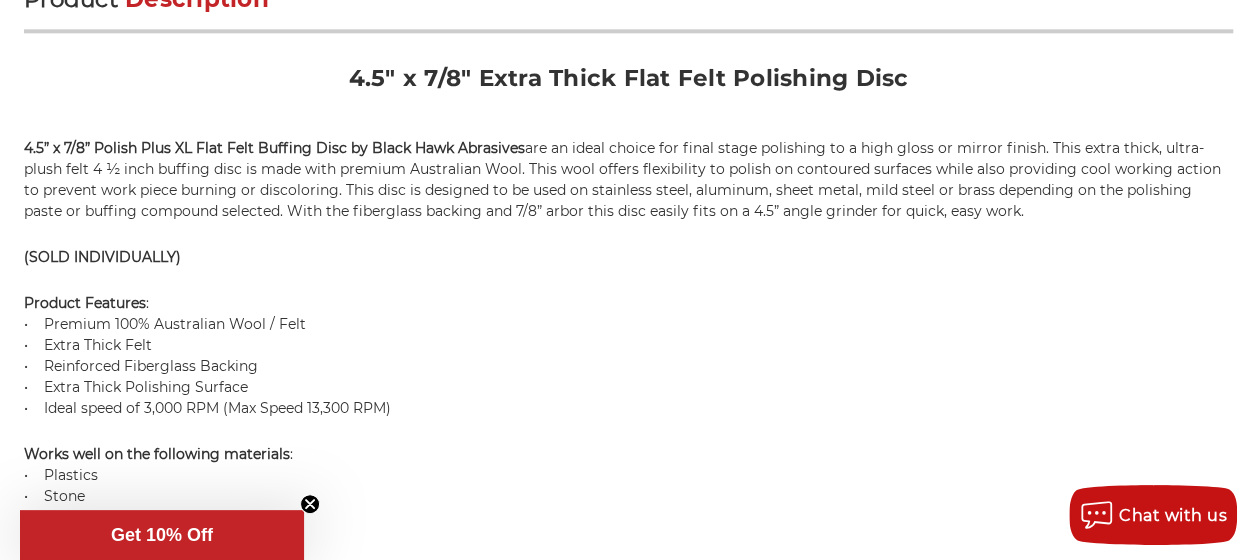 drag, startPoint x: 474, startPoint y: 244, endPoint x: 682, endPoint y: 266, distance: 209.16023 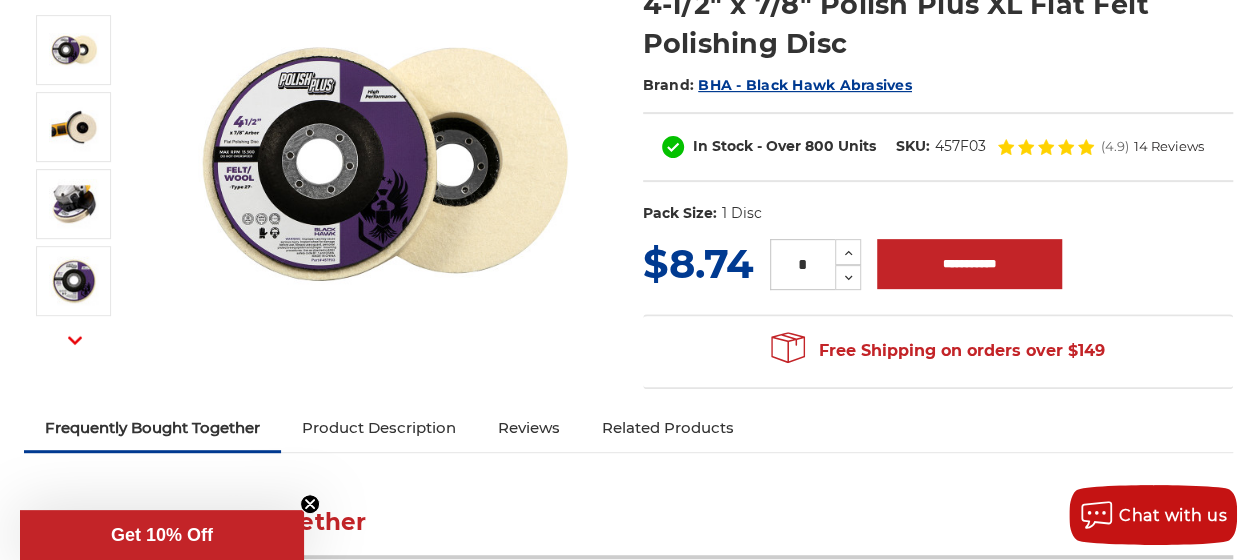 scroll, scrollTop: 422, scrollLeft: 0, axis: vertical 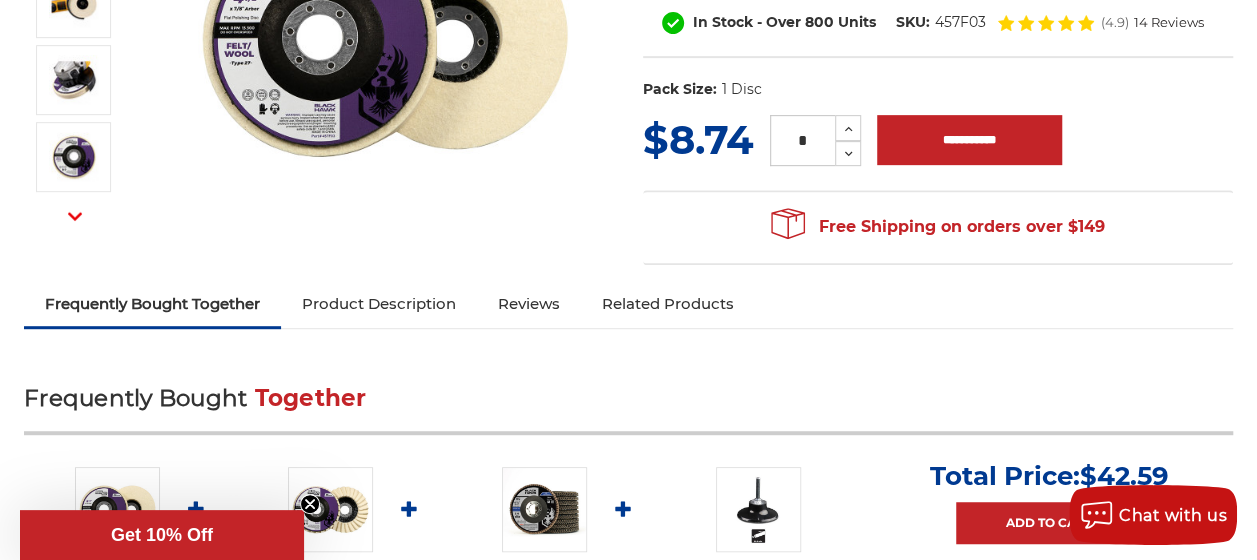 click on "Product Description" at bounding box center [379, 304] 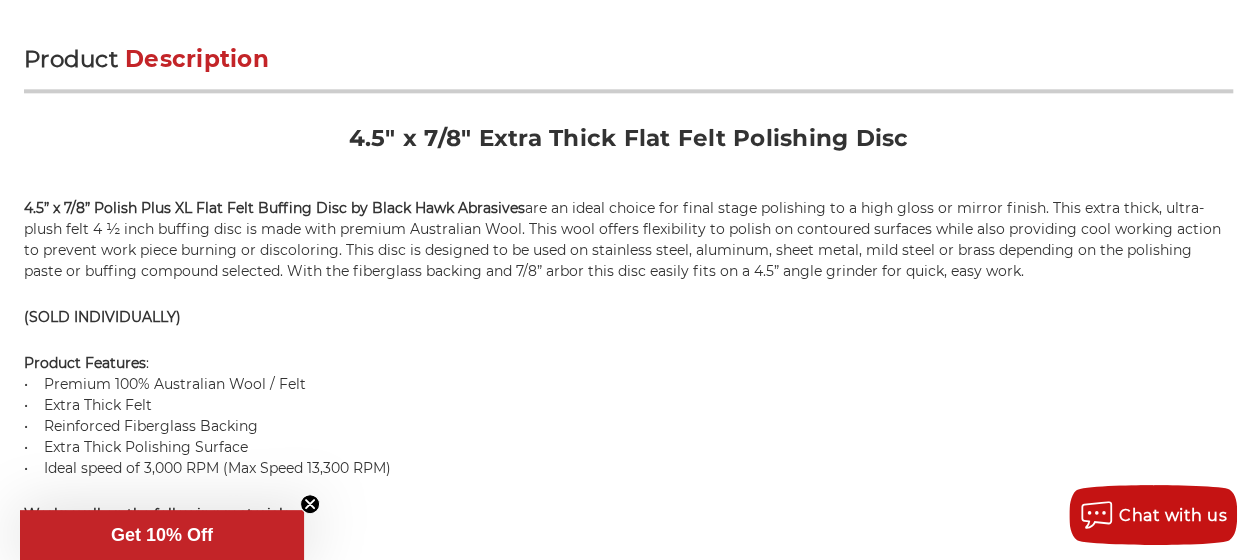 scroll, scrollTop: 1222, scrollLeft: 0, axis: vertical 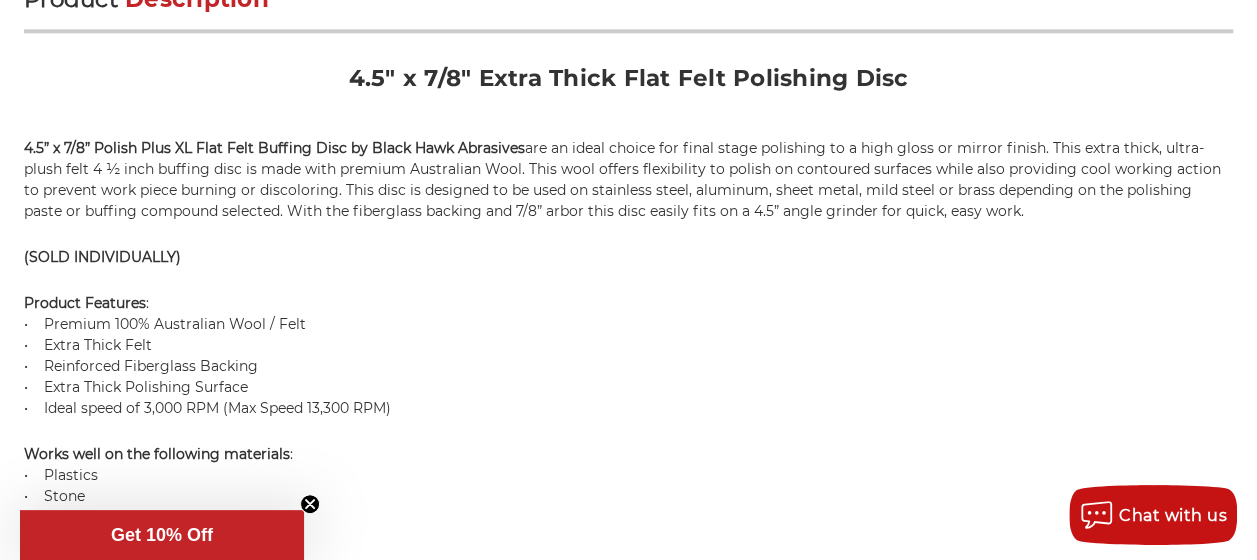 click on "(SOLD INDIVIDUALLY)" at bounding box center [628, 257] 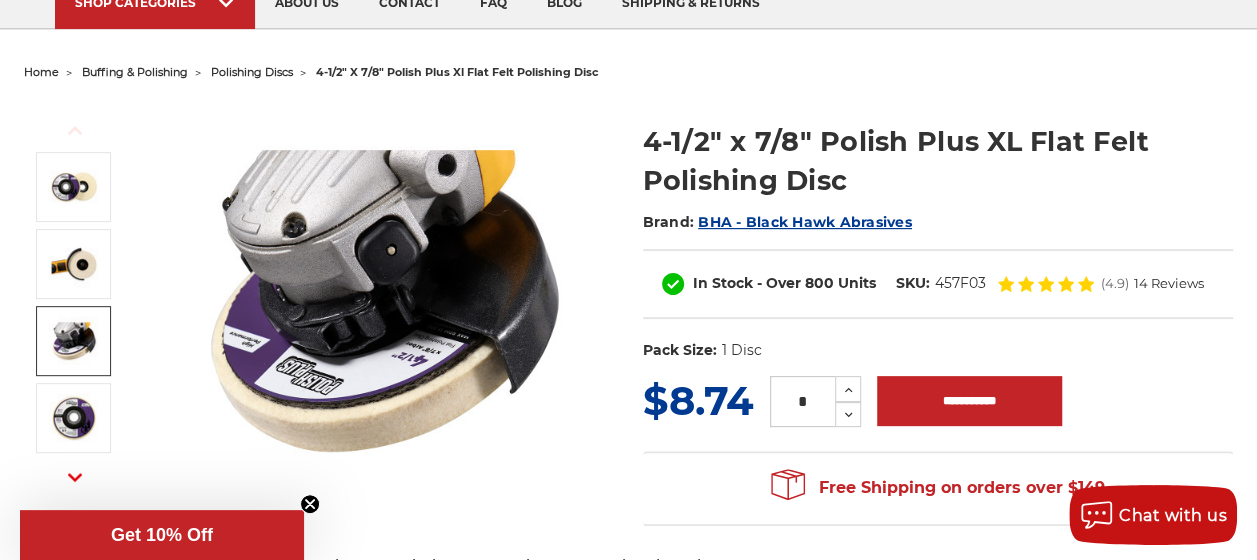 scroll, scrollTop: 222, scrollLeft: 0, axis: vertical 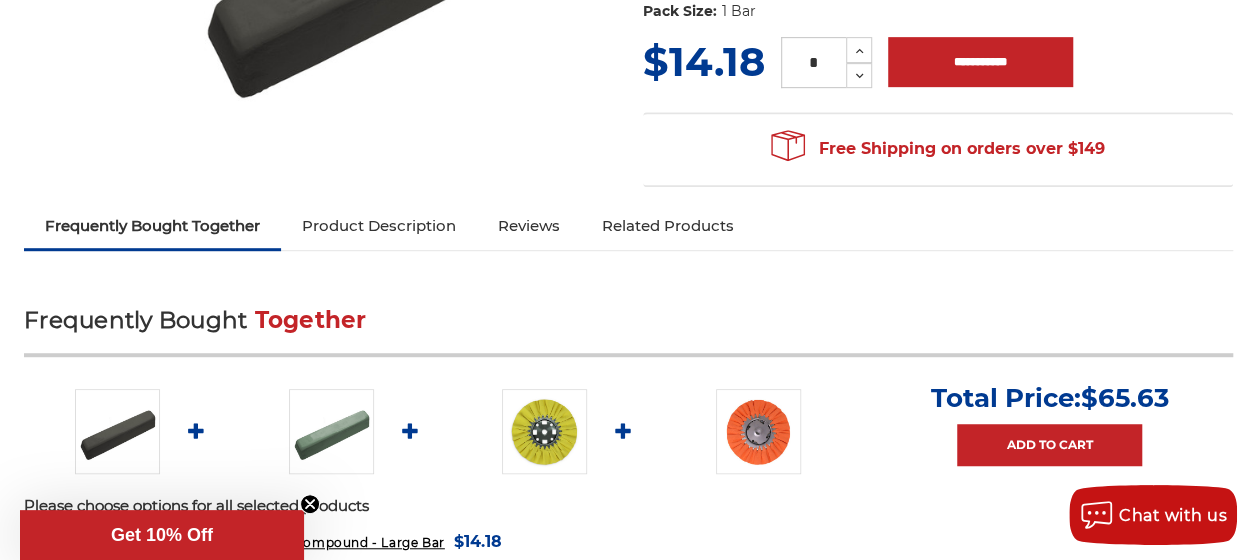 click at bounding box center [544, 431] 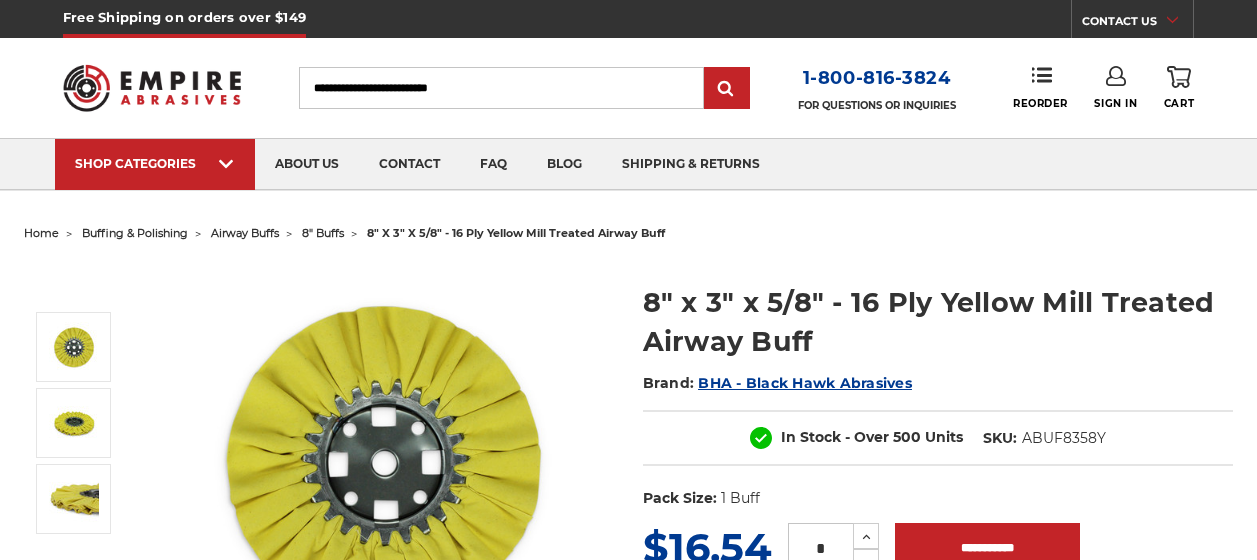 scroll, scrollTop: 0, scrollLeft: 0, axis: both 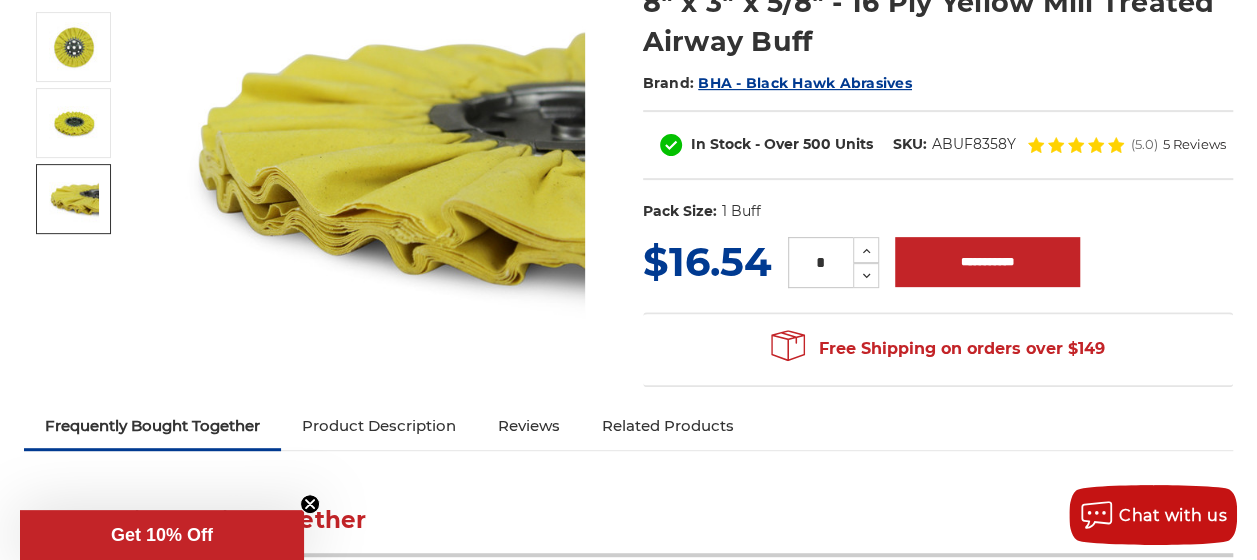 click at bounding box center [74, 199] 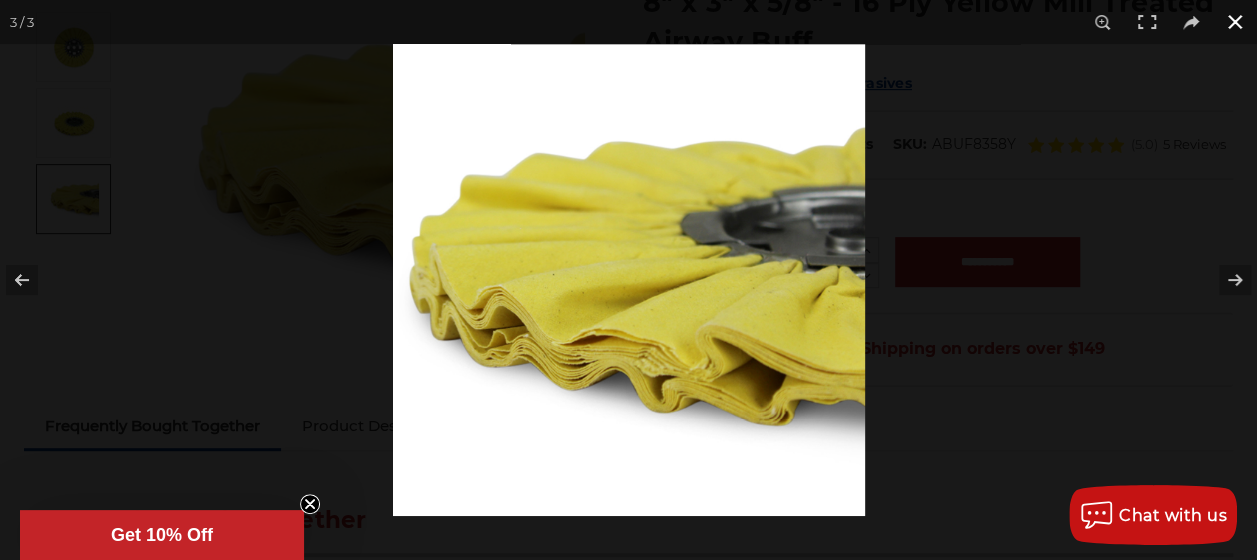 click at bounding box center [1235, 22] 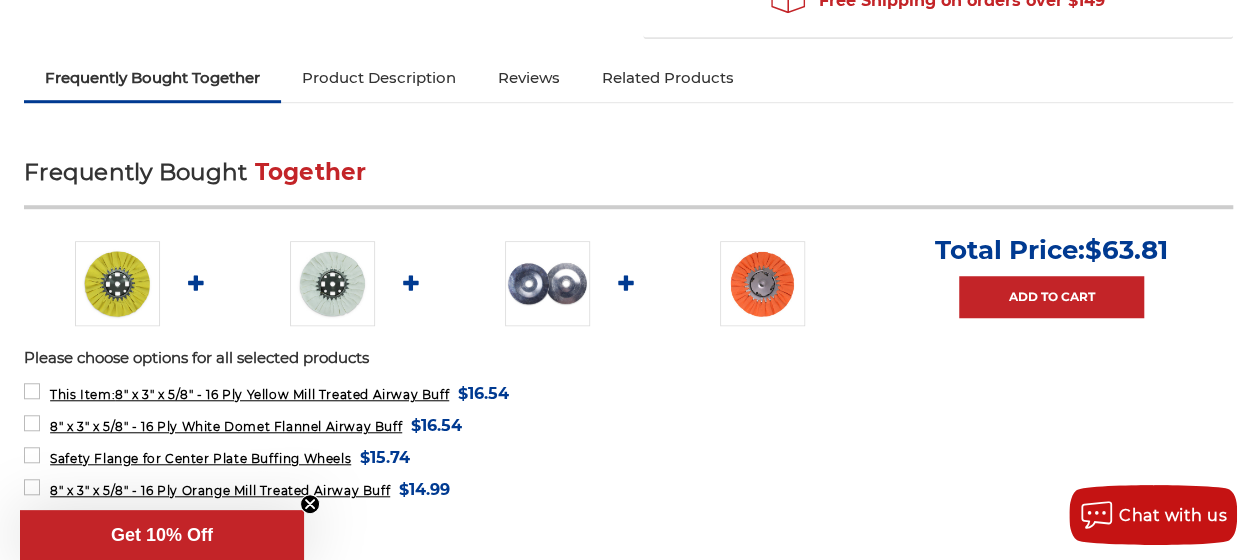 scroll, scrollTop: 500, scrollLeft: 0, axis: vertical 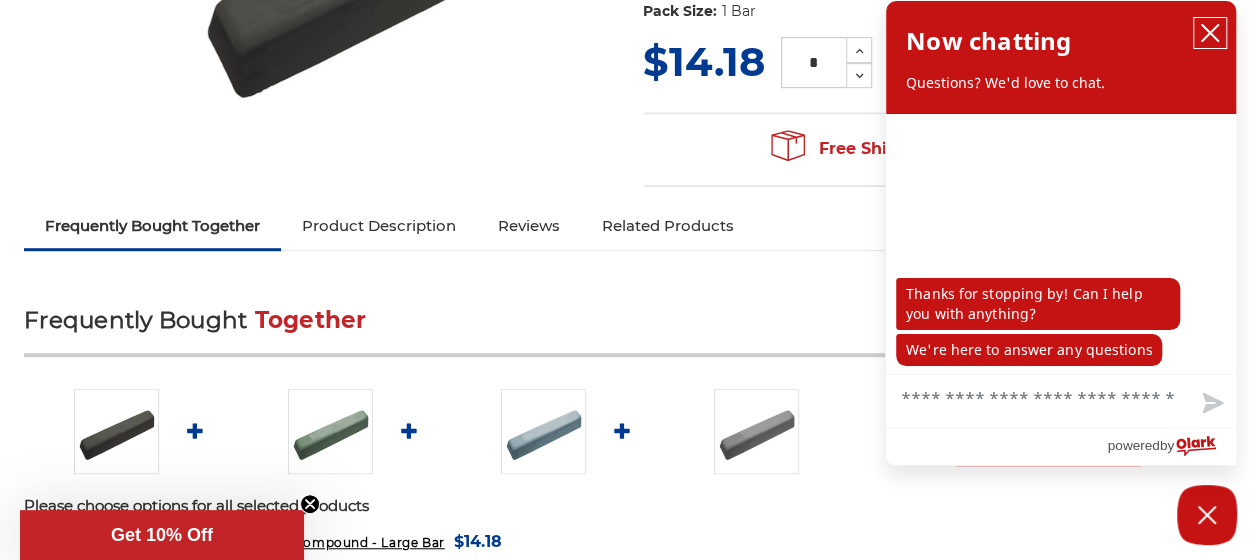 click 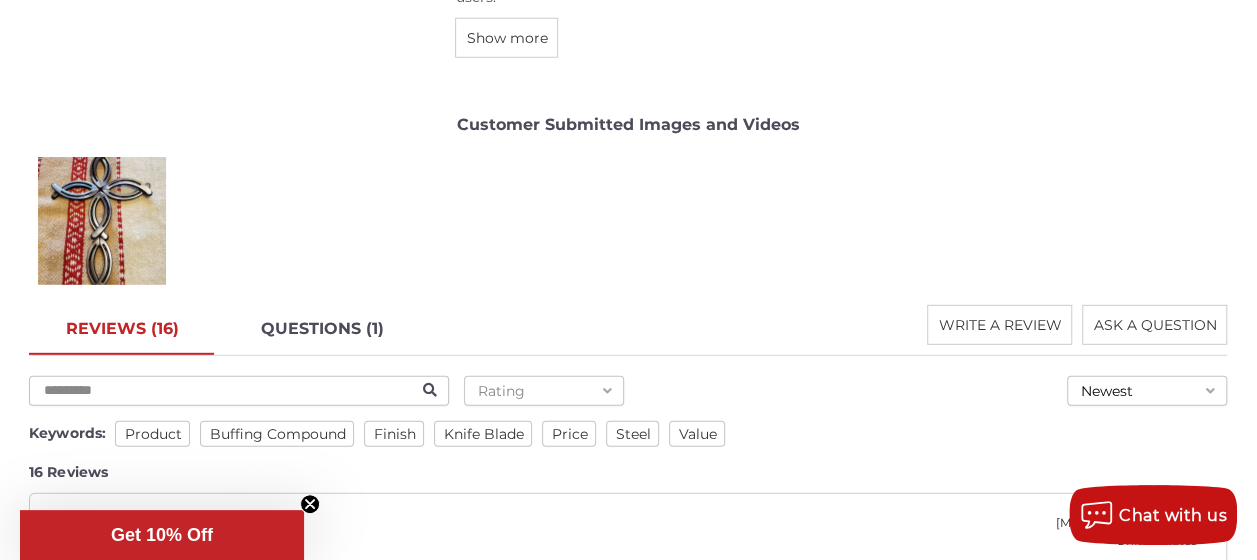 scroll, scrollTop: 2700, scrollLeft: 0, axis: vertical 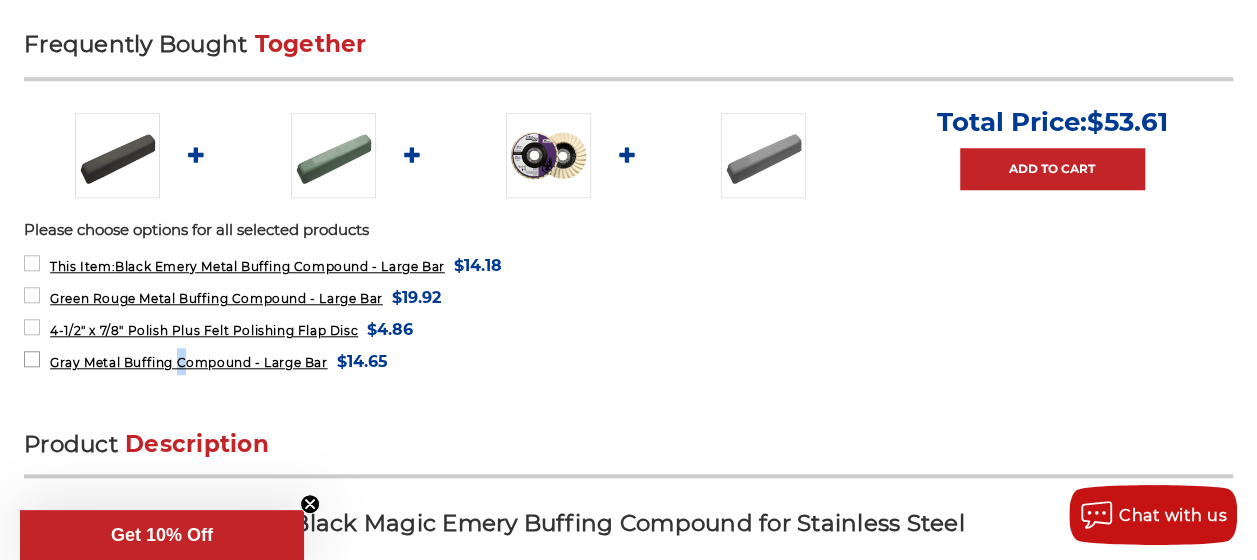 click on "Gray Metal Buffing Compound - Large Bar" at bounding box center [188, 362] 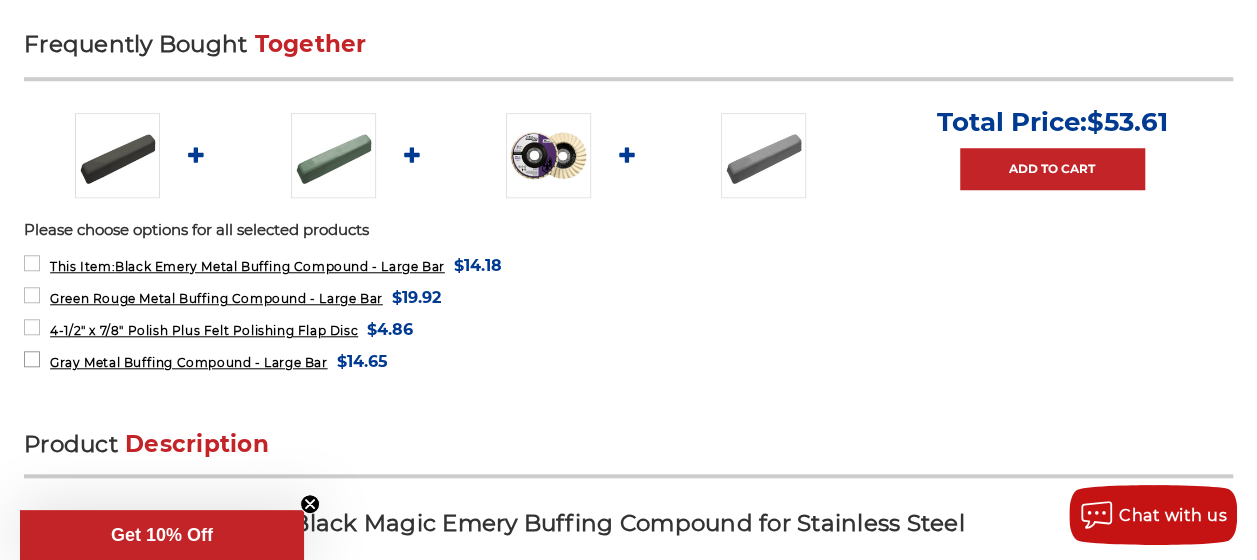 drag, startPoint x: 246, startPoint y: 398, endPoint x: 108, endPoint y: 400, distance: 138.0145 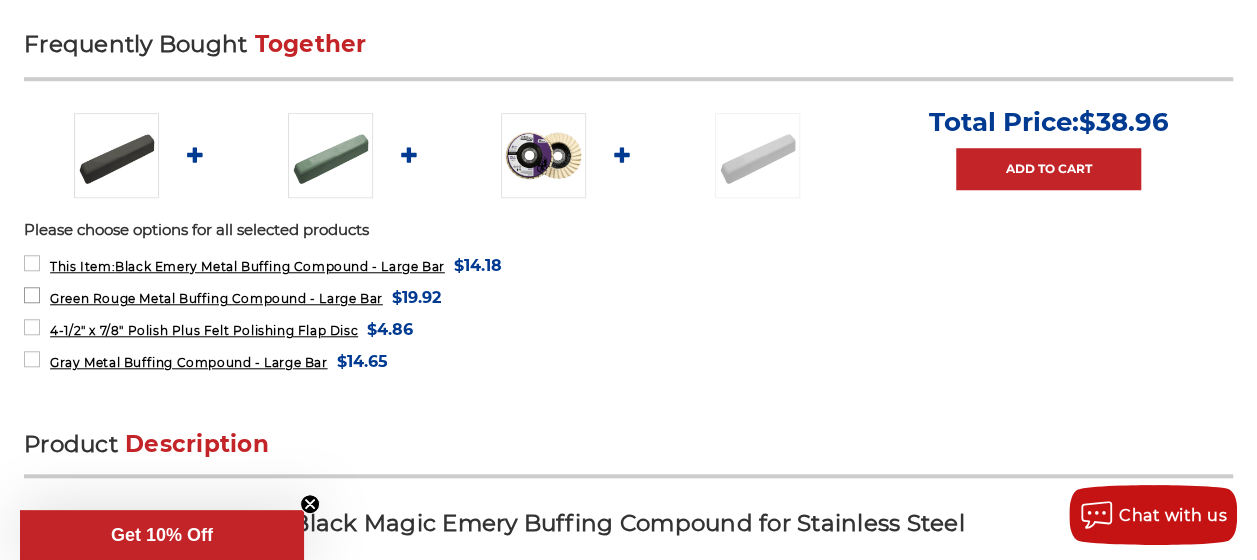 click on "Green Rouge Metal Buffing Compound - Large Bar
MSRP:
Was:
Now:
$19.92
(You save
)" at bounding box center (232, 297) 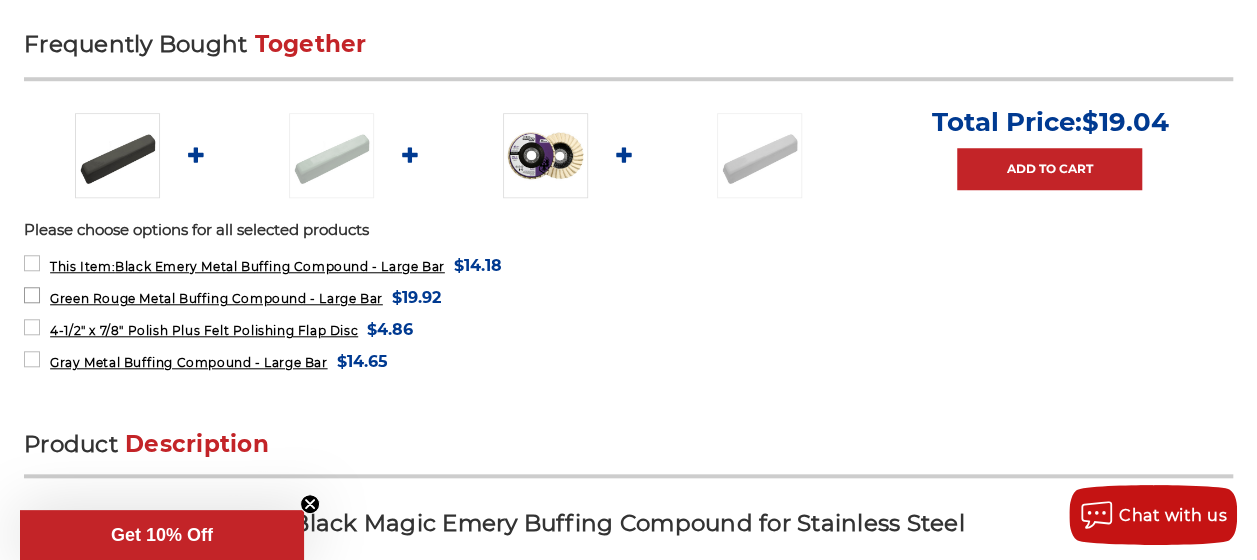 click on "Green Rouge Metal Buffing Compound - Large Bar
MSRP:
Was:
Now:
$19.92
(You save
)" at bounding box center [232, 297] 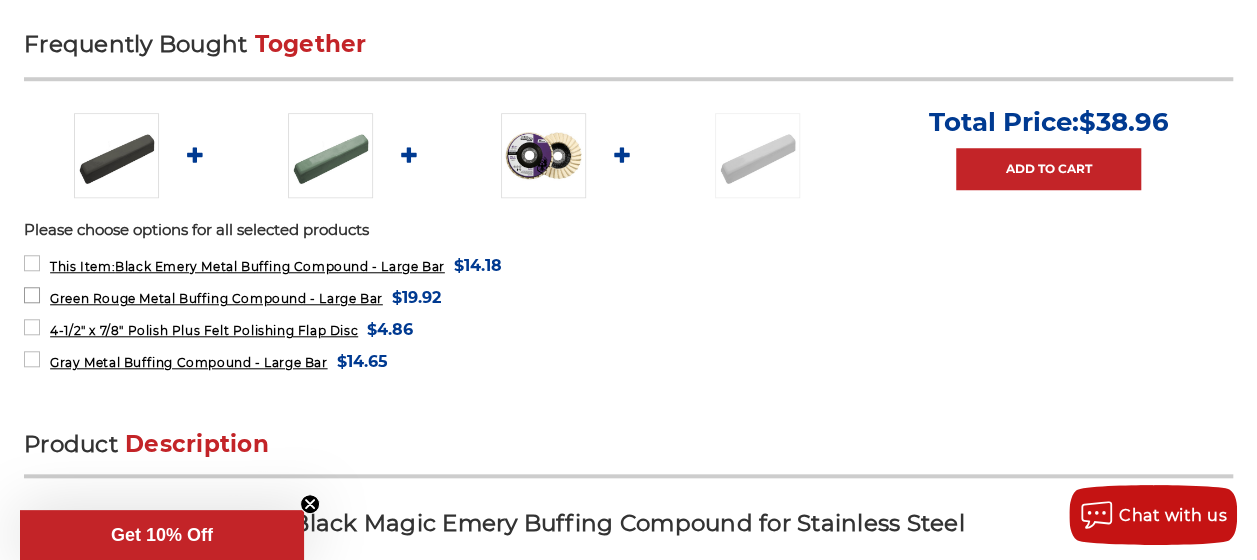click on "Green Rouge Metal Buffing Compound - Large Bar
MSRP:
Was:
Now:
$19.92
(You save
)" at bounding box center [232, 297] 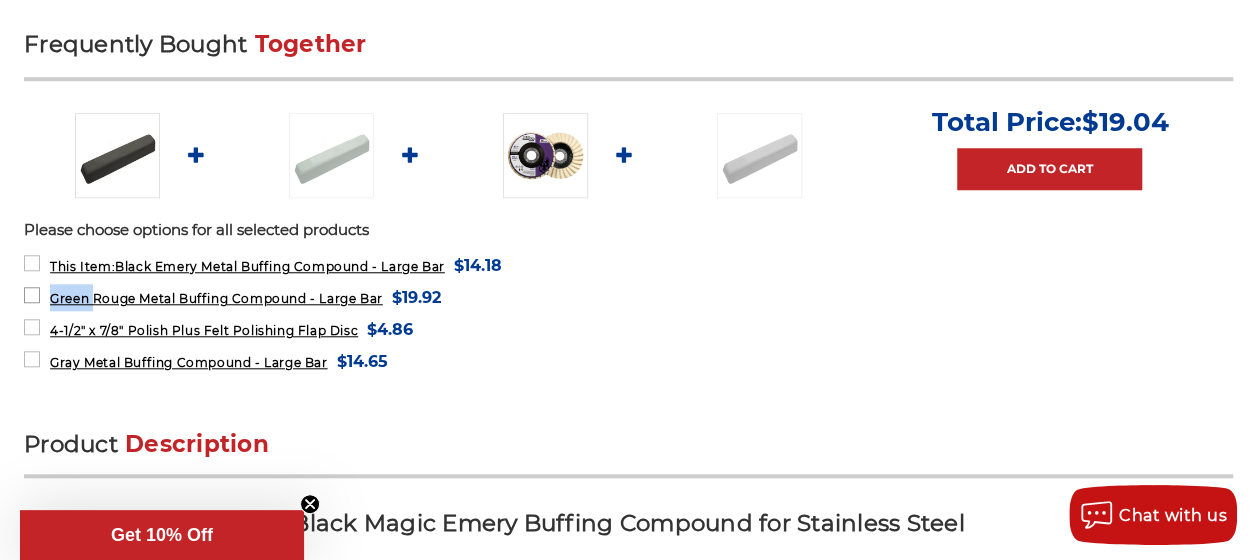 click on "Green Rouge Metal Buffing Compound - Large Bar
MSRP:
Was:
Now:
$19.92
(You save
)" at bounding box center [232, 297] 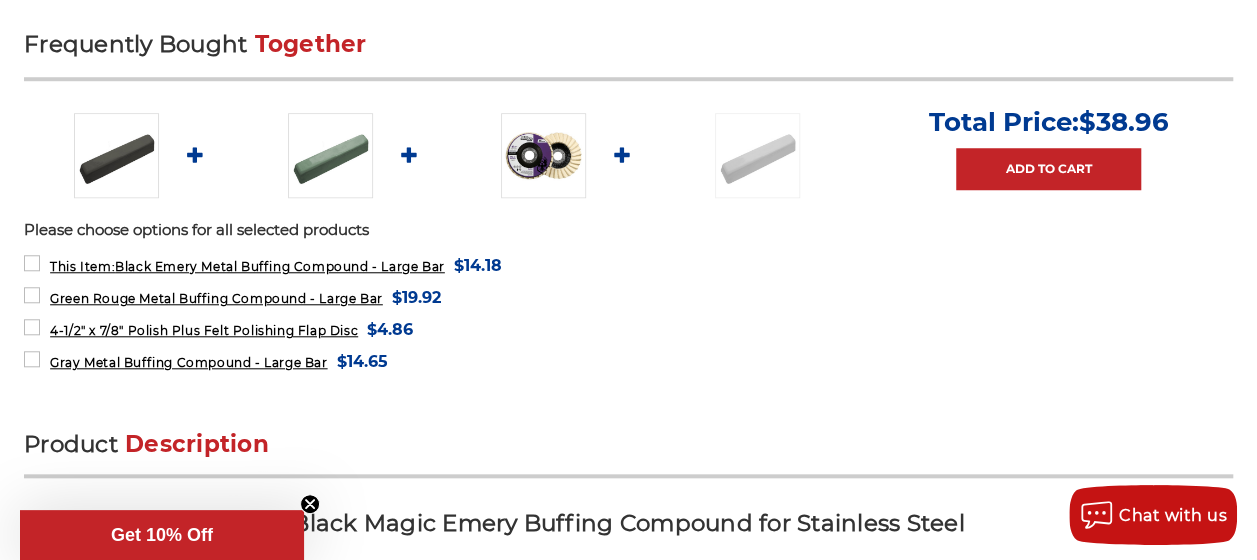 click on "4-1/2" x 7/8" Polish Plus Felt Polishing Flap Disc
MSRP:
Was:
Now:
$4.86
(You save
)" at bounding box center (628, 328) 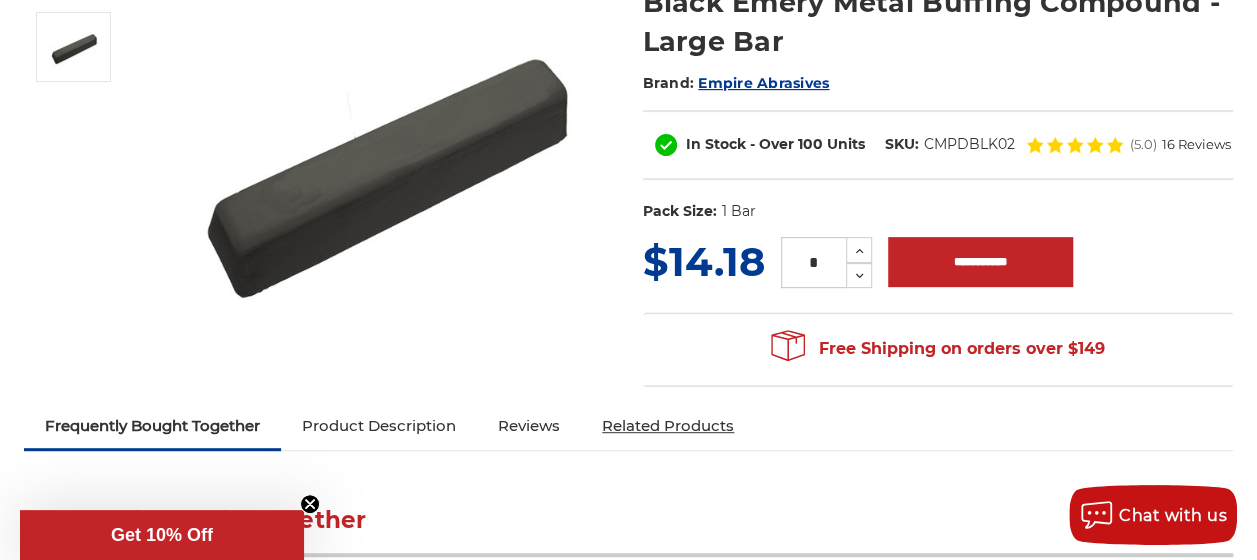 scroll, scrollTop: 400, scrollLeft: 0, axis: vertical 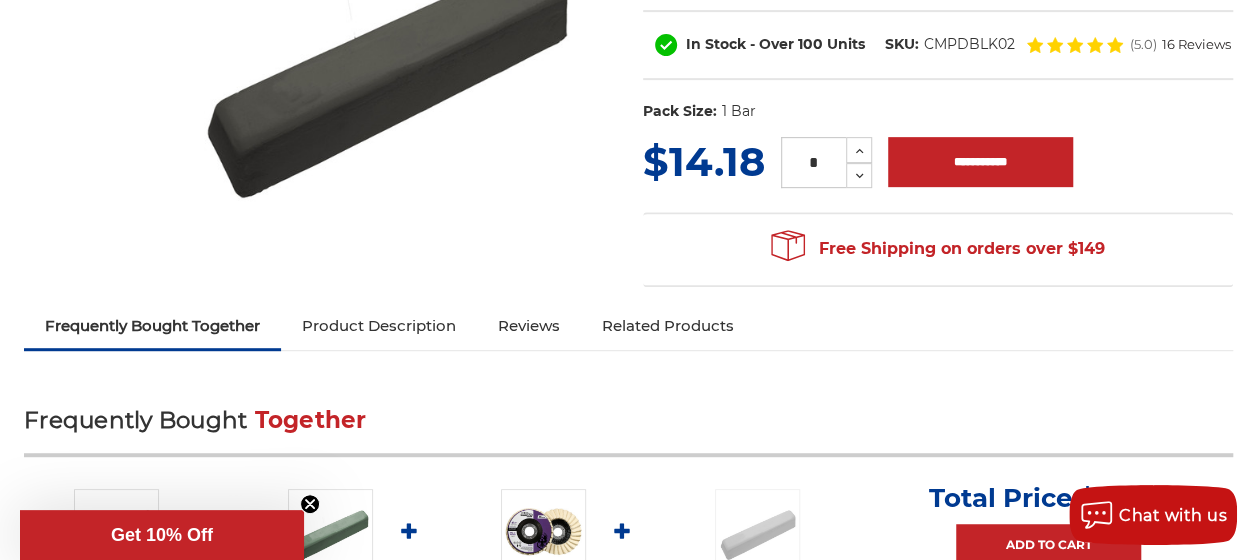 click on "Related Products" at bounding box center (668, 326) 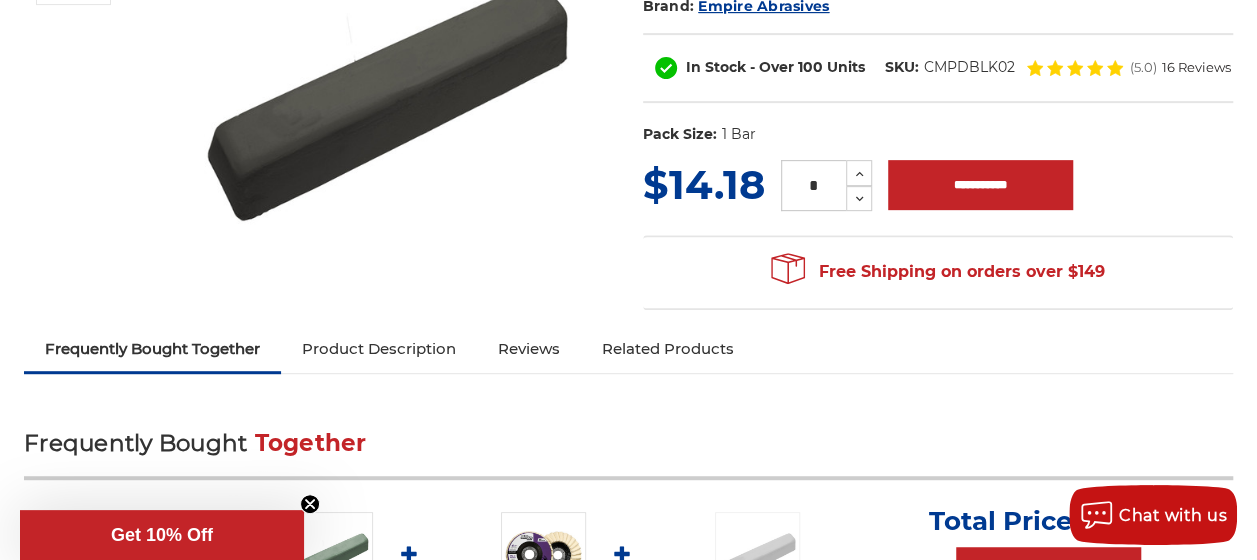 scroll, scrollTop: 375, scrollLeft: 0, axis: vertical 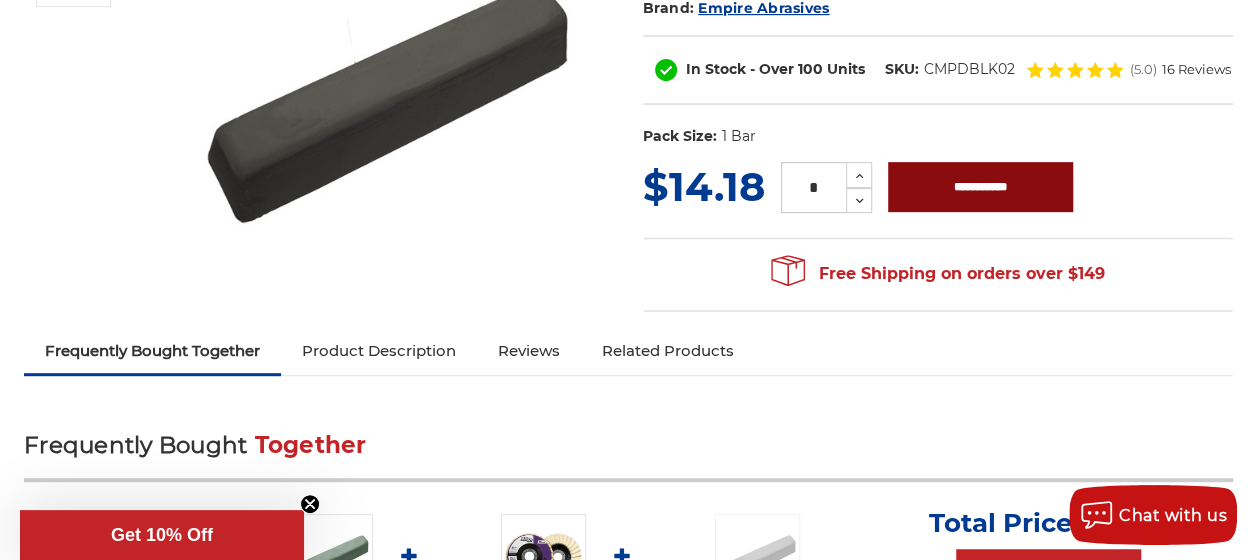 click on "**********" at bounding box center (980, 187) 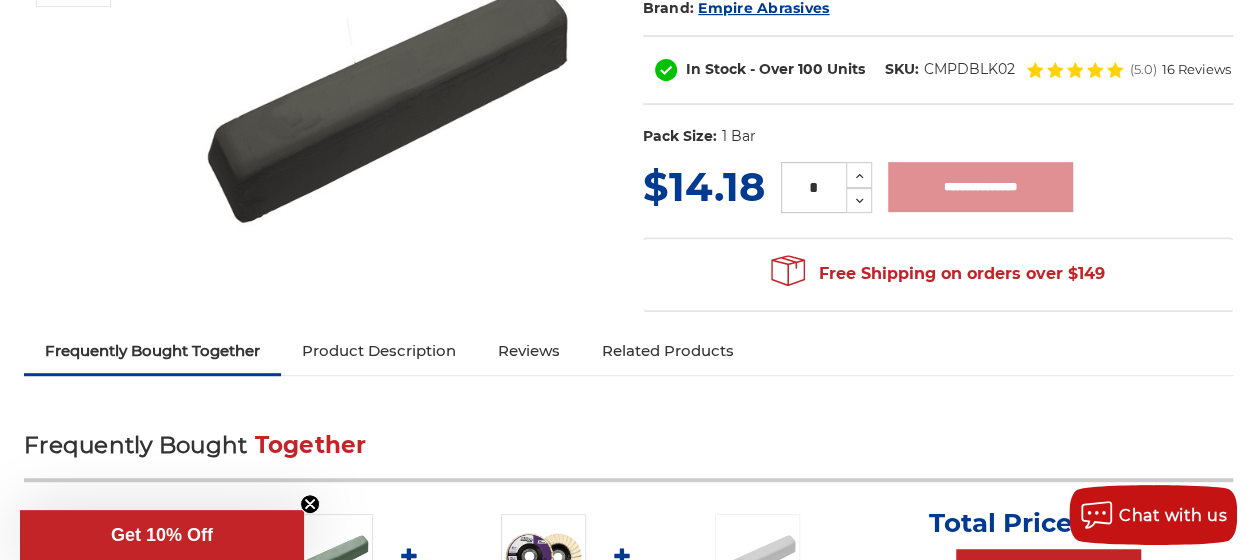 type on "**********" 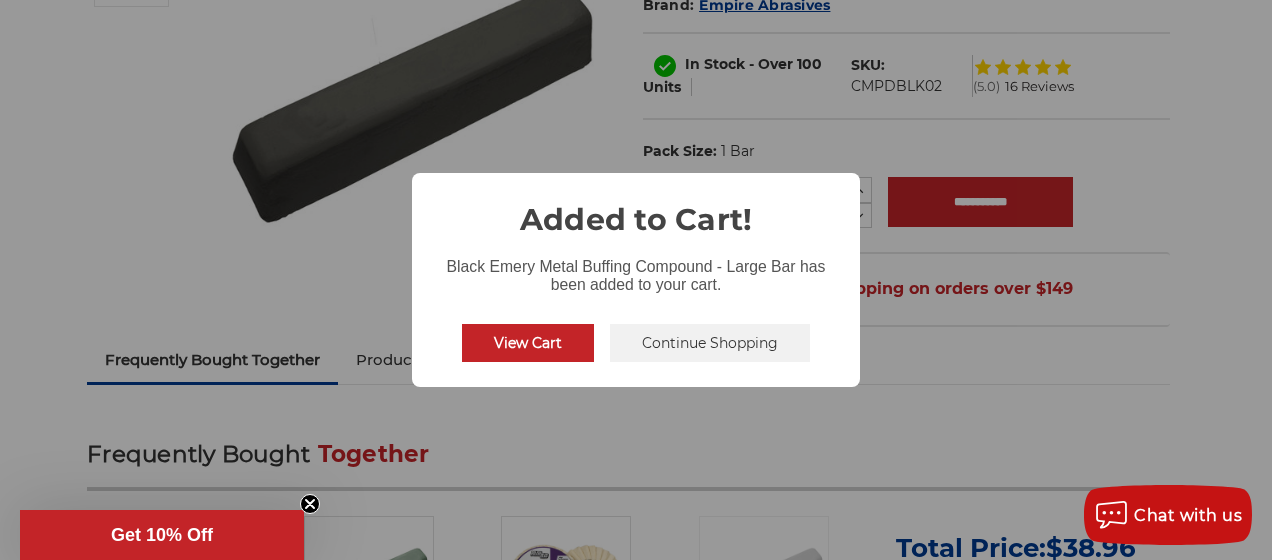 click on "Continue Shopping" at bounding box center [710, 343] 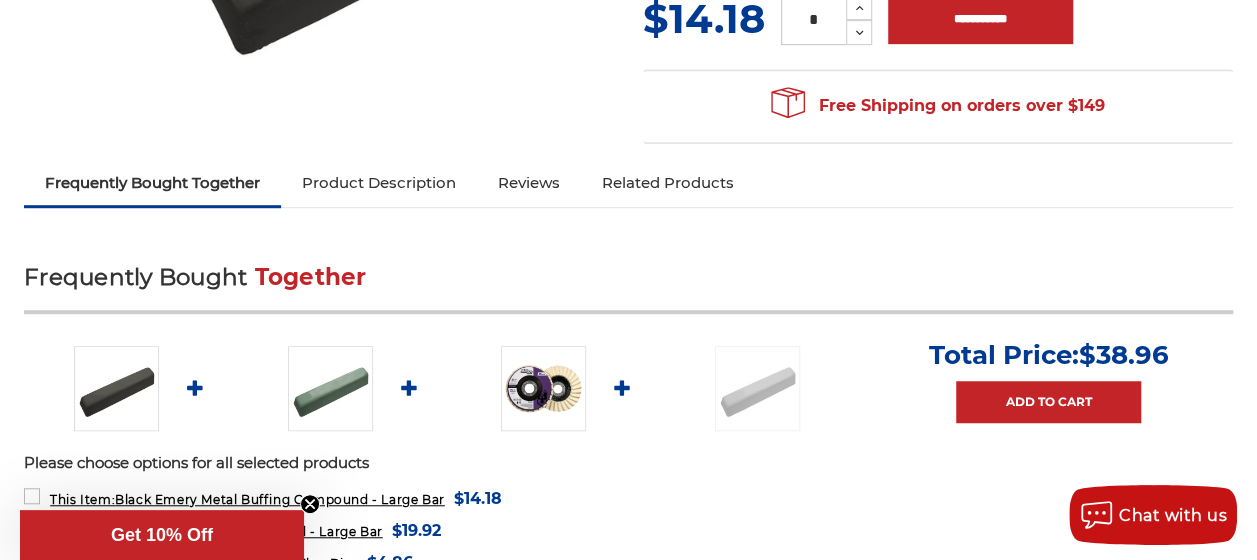 scroll, scrollTop: 575, scrollLeft: 0, axis: vertical 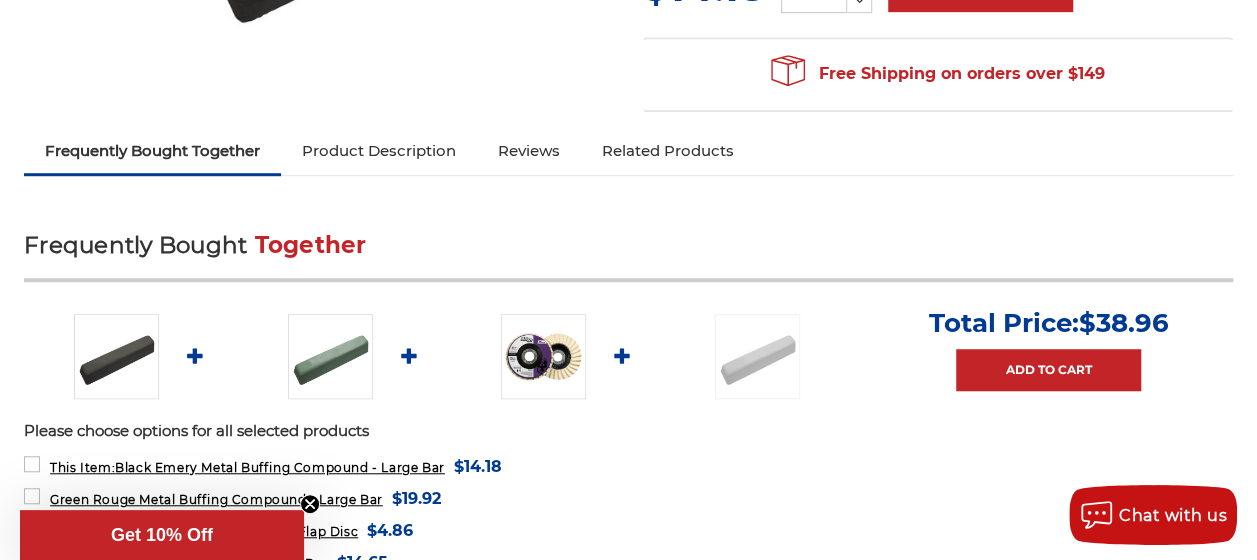 click at bounding box center [543, 356] 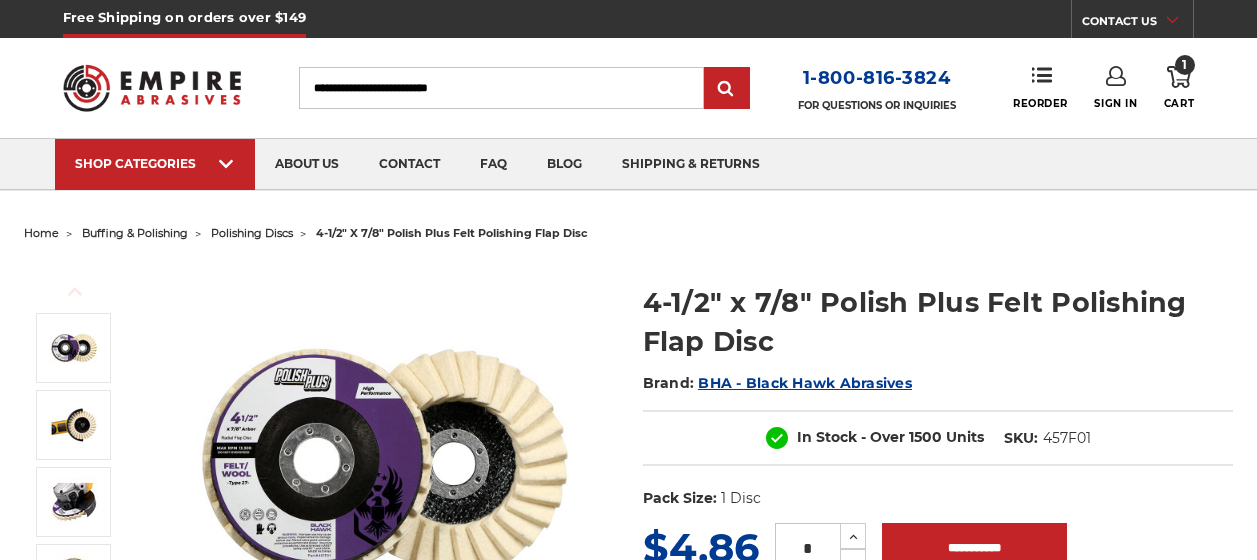 scroll, scrollTop: 0, scrollLeft: 0, axis: both 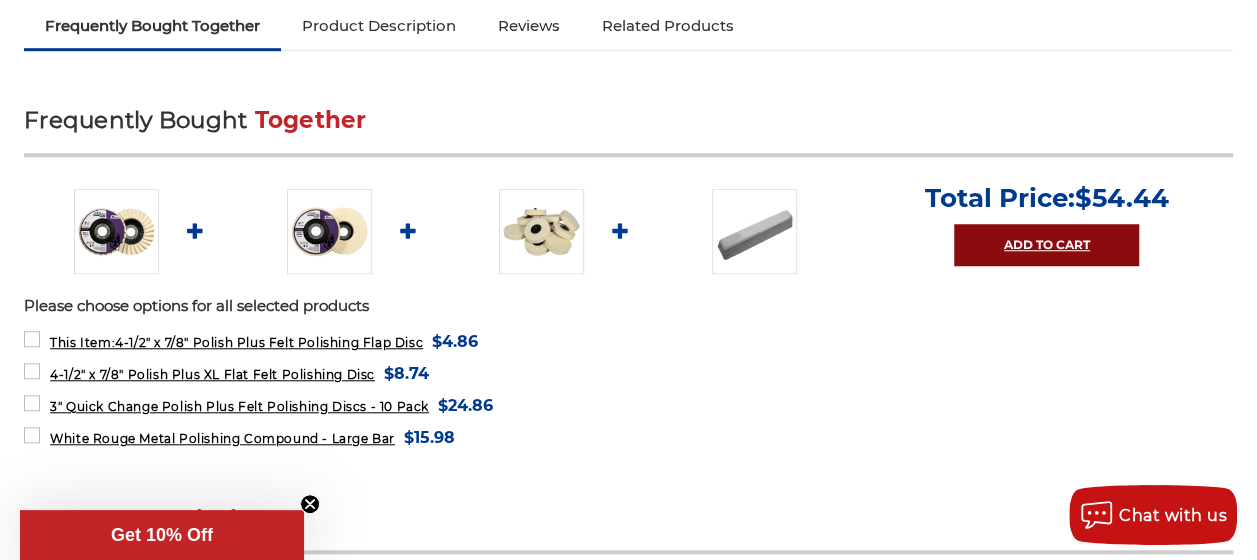 click on "Add to Cart" at bounding box center [1046, 245] 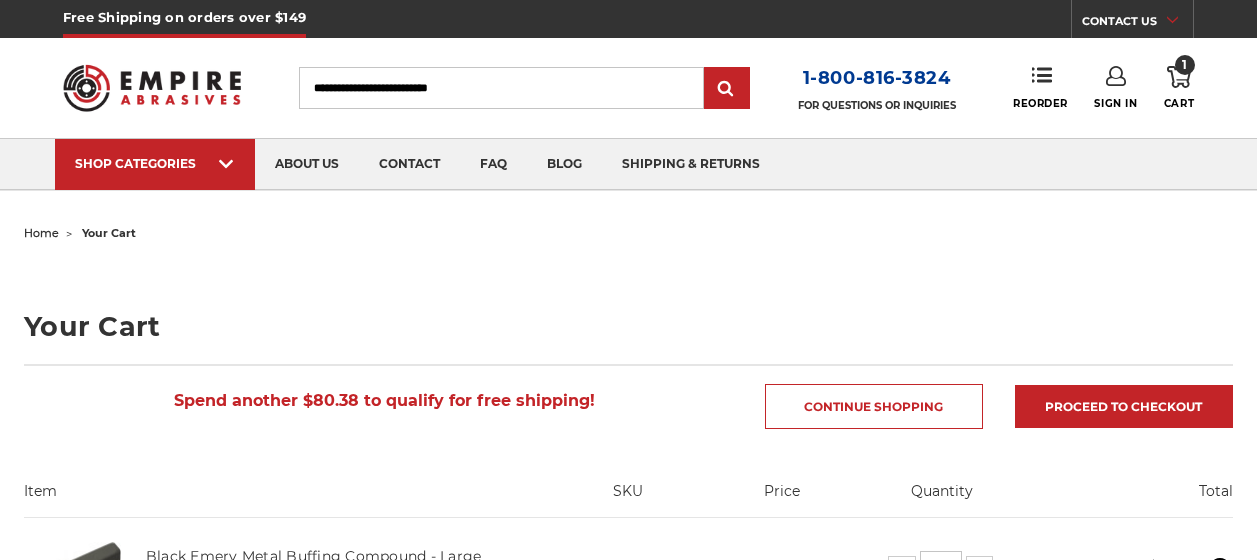 scroll, scrollTop: 0, scrollLeft: 0, axis: both 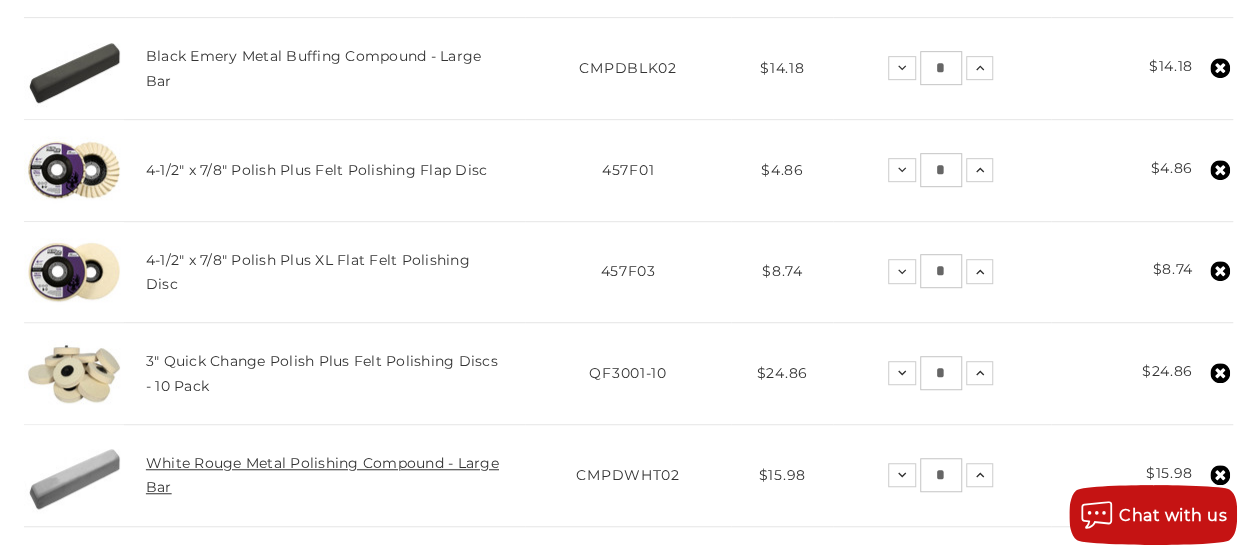 click on "White Rouge Metal Polishing Compound - Large Bar" at bounding box center [322, 475] 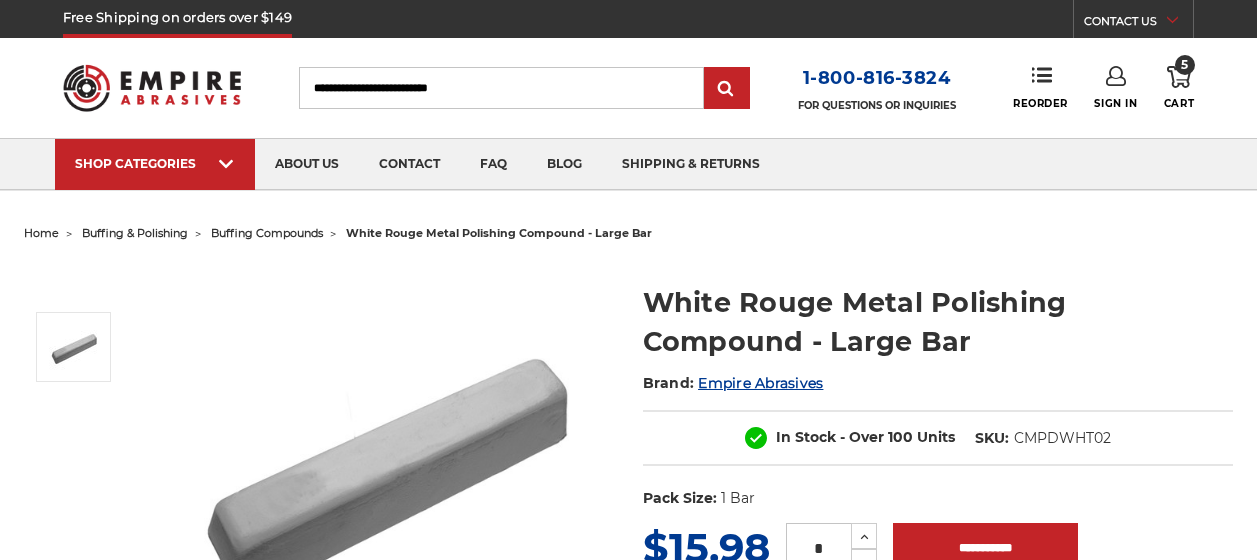 scroll, scrollTop: 0, scrollLeft: 0, axis: both 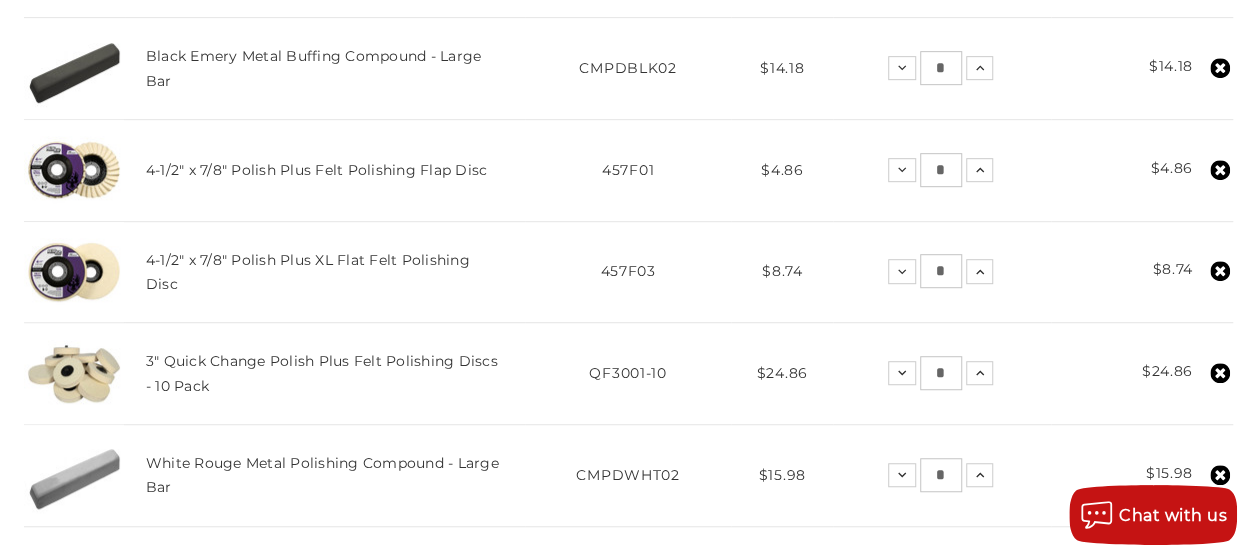 click 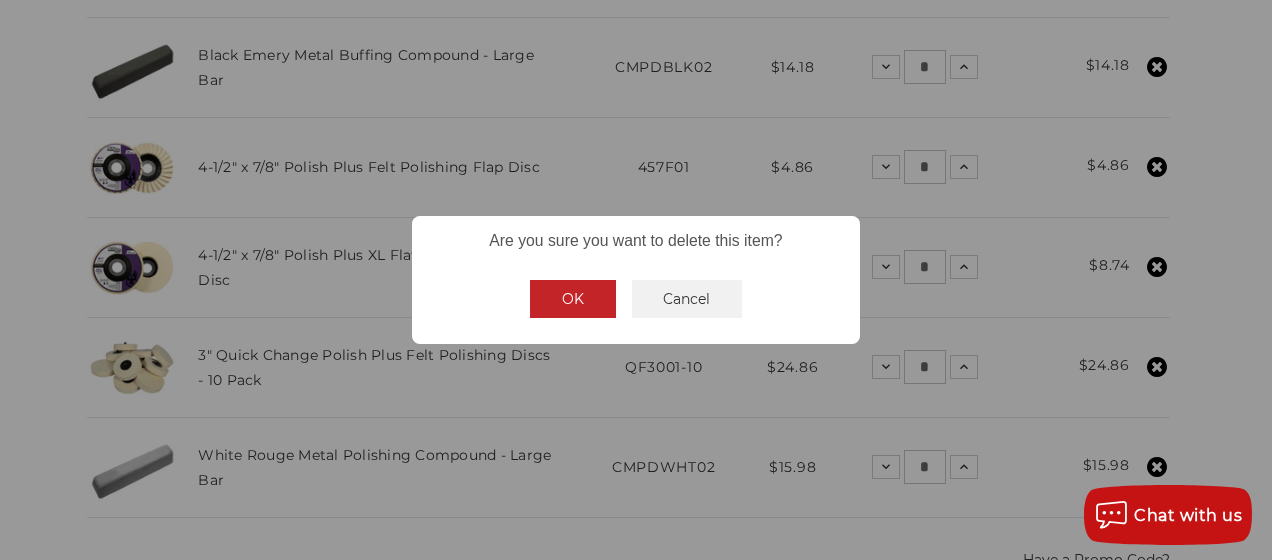 click on "OK" at bounding box center [573, 299] 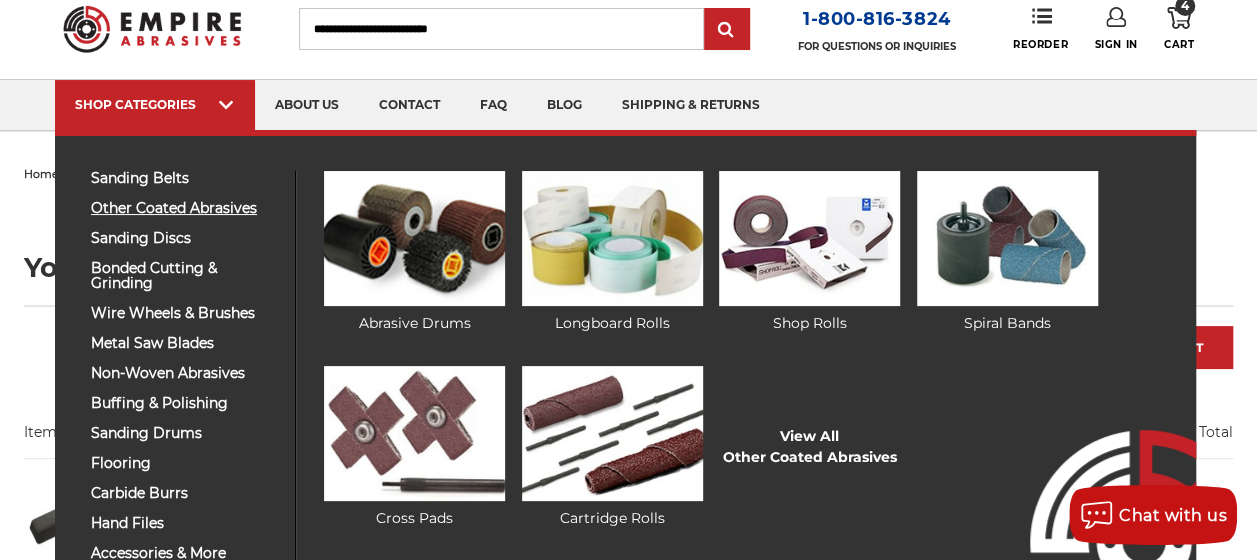 scroll, scrollTop: 100, scrollLeft: 0, axis: vertical 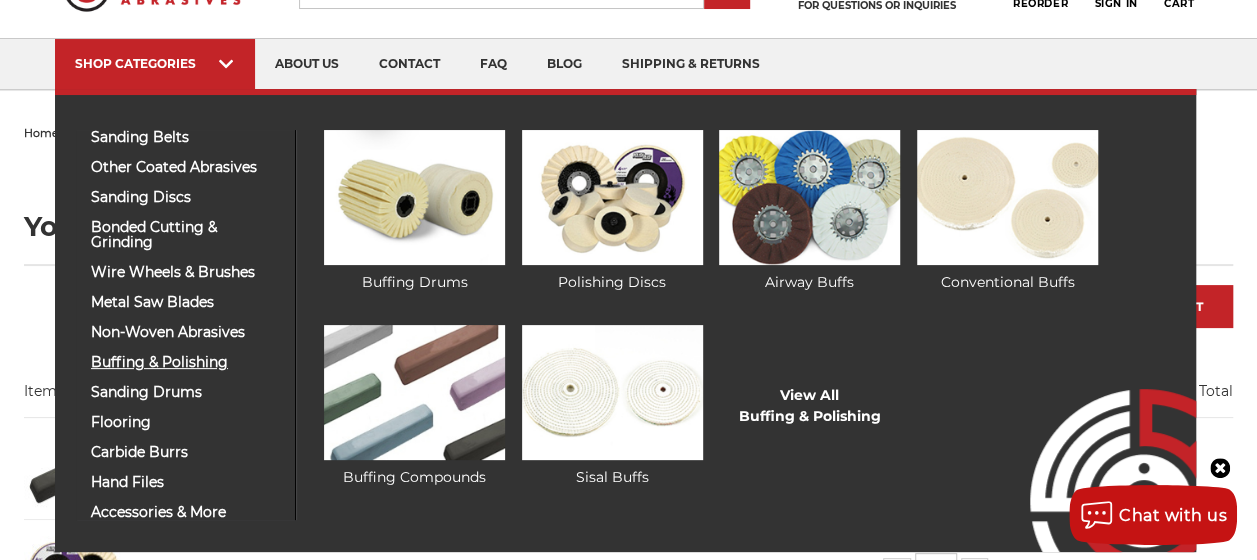 click on "buffing & polishing" at bounding box center (185, 362) 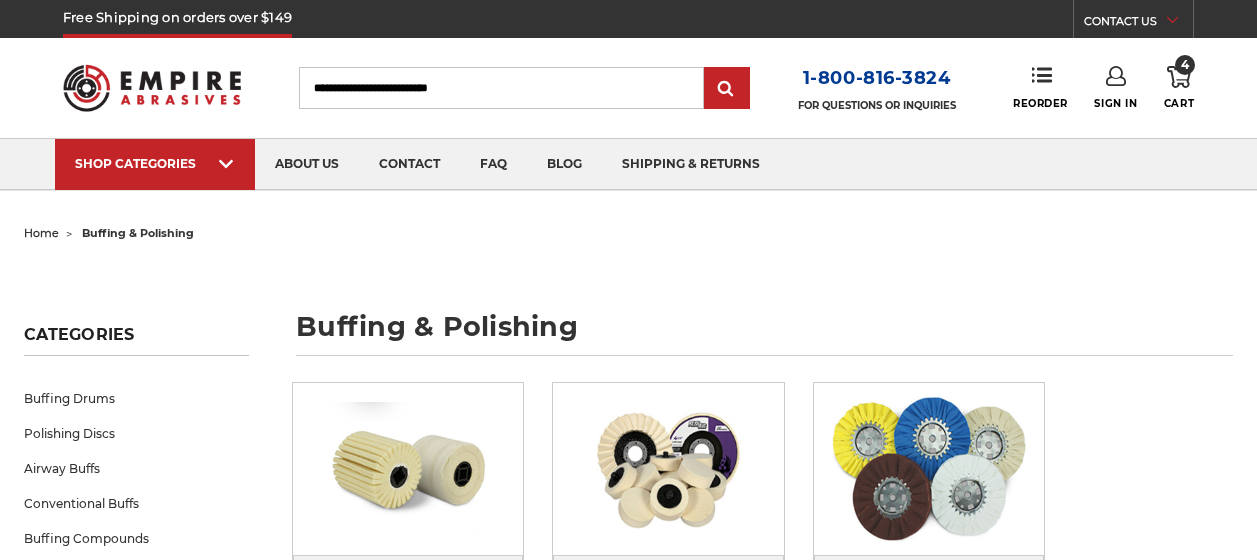 scroll, scrollTop: 0, scrollLeft: 0, axis: both 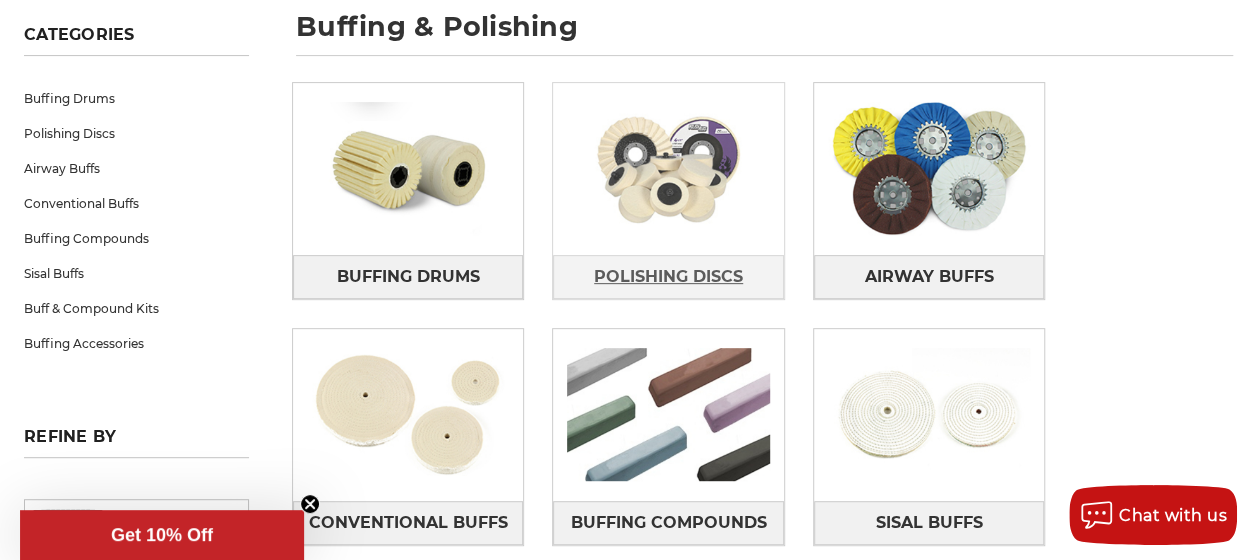 click on "Polishing Discs" at bounding box center [668, 277] 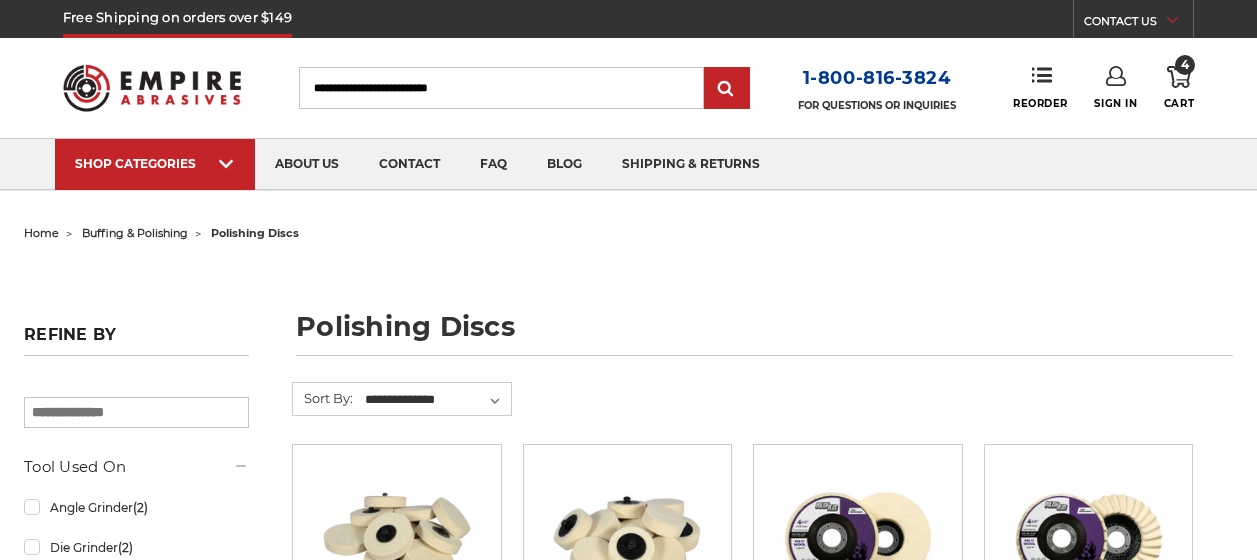scroll, scrollTop: 0, scrollLeft: 0, axis: both 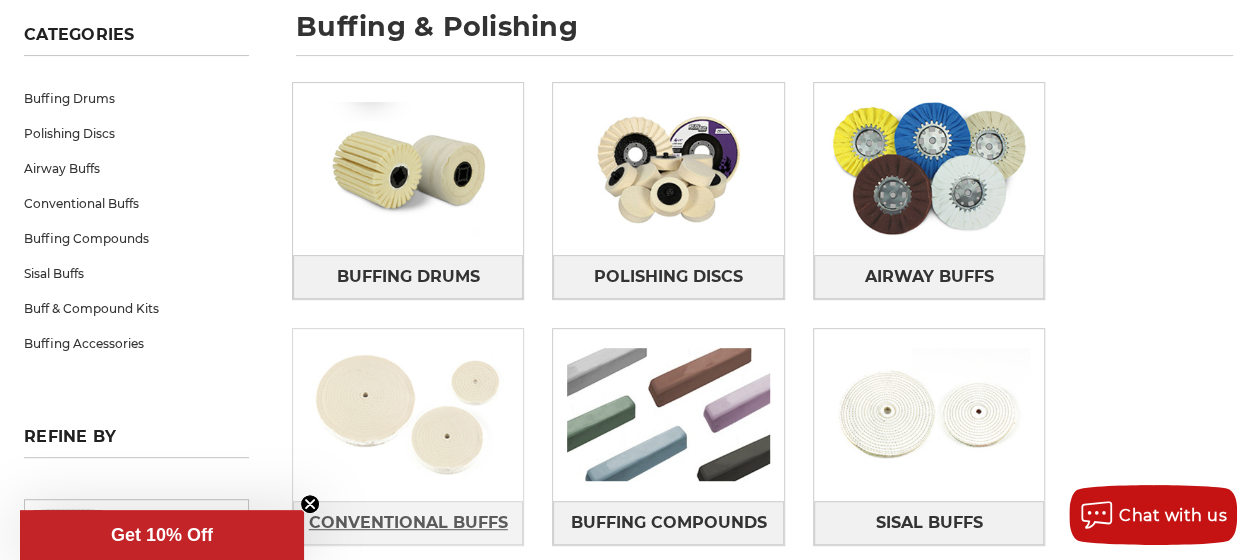 click on "Conventional Buffs" at bounding box center [408, 523] 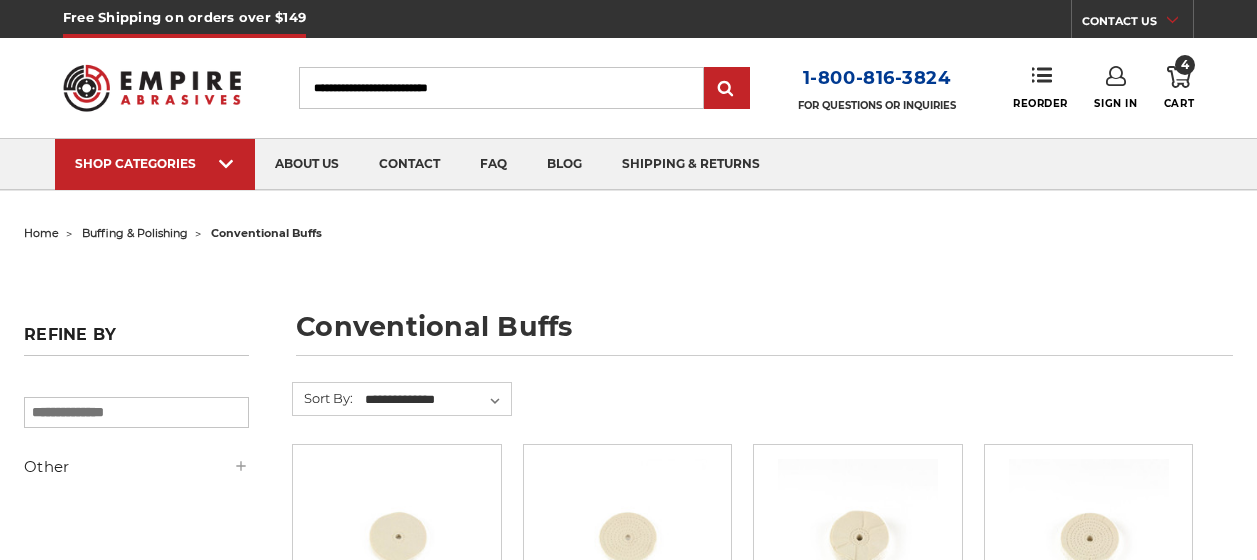 scroll, scrollTop: 0, scrollLeft: 0, axis: both 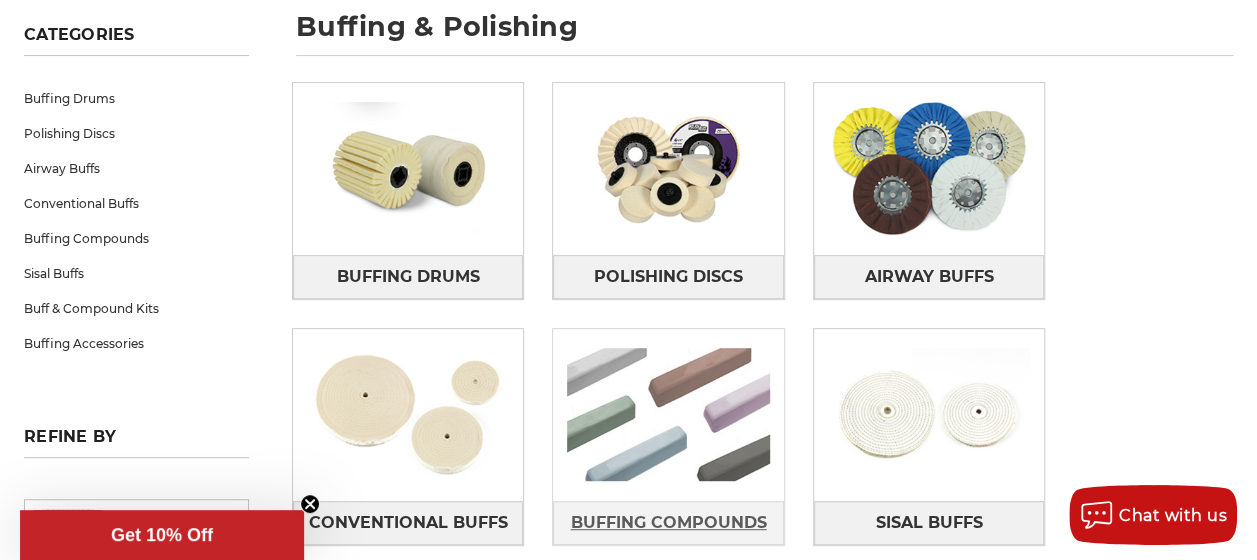 click on "Buffing Compounds" at bounding box center (669, 523) 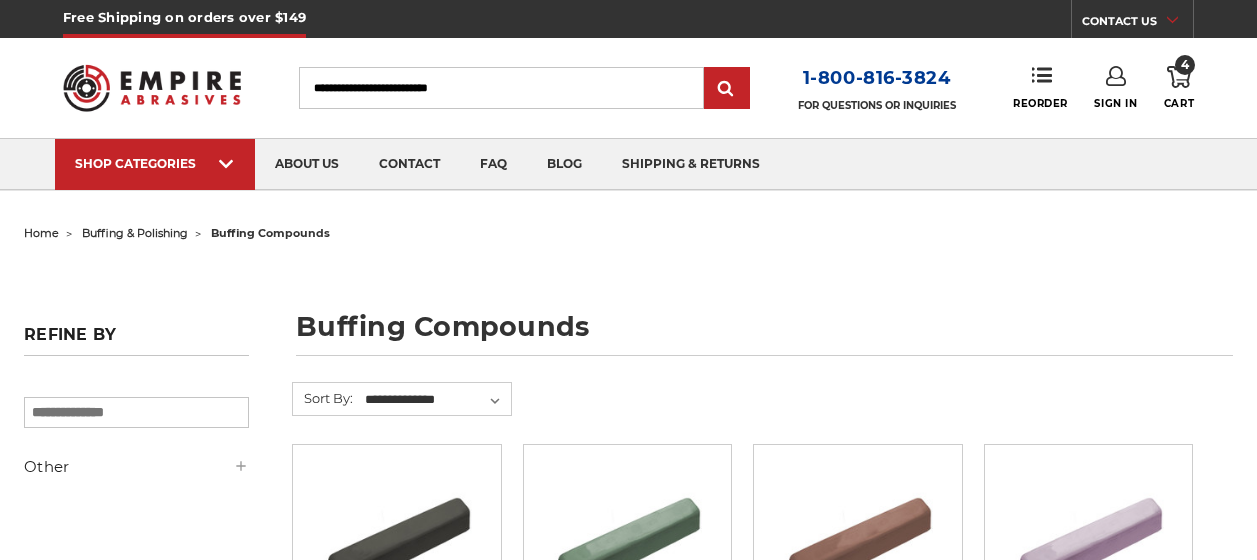 scroll, scrollTop: 0, scrollLeft: 0, axis: both 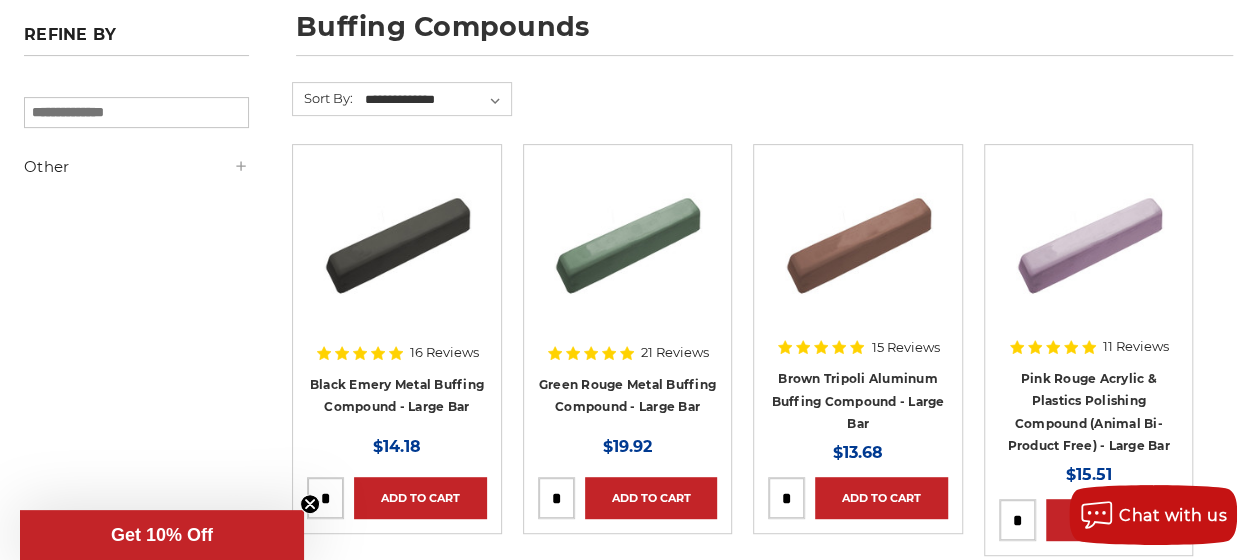 click on "Other" at bounding box center (136, 167) 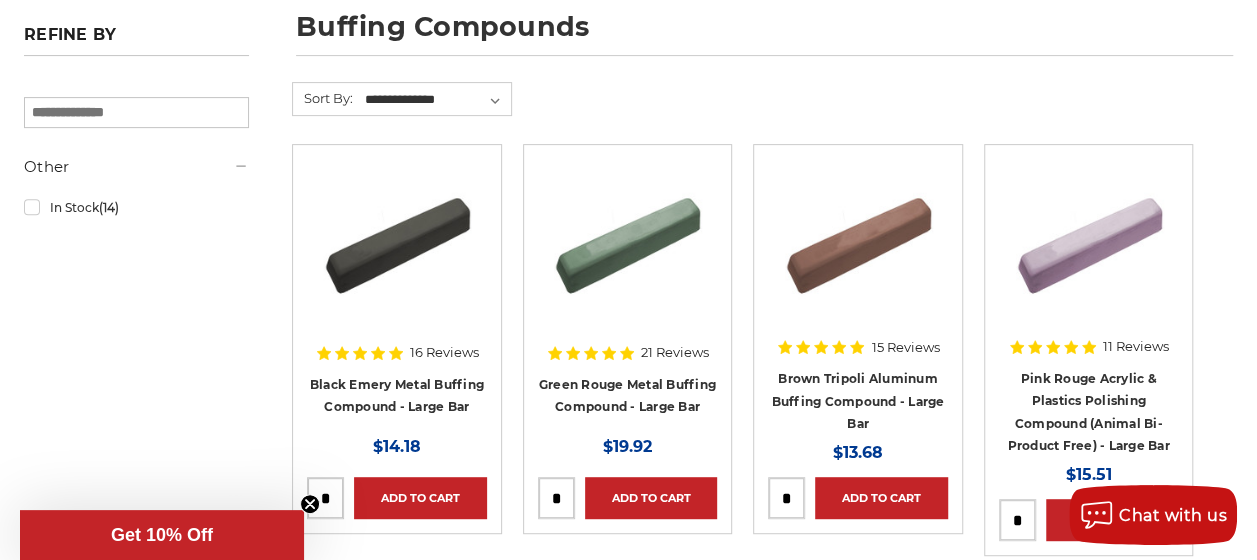 click on "Other" at bounding box center [136, 167] 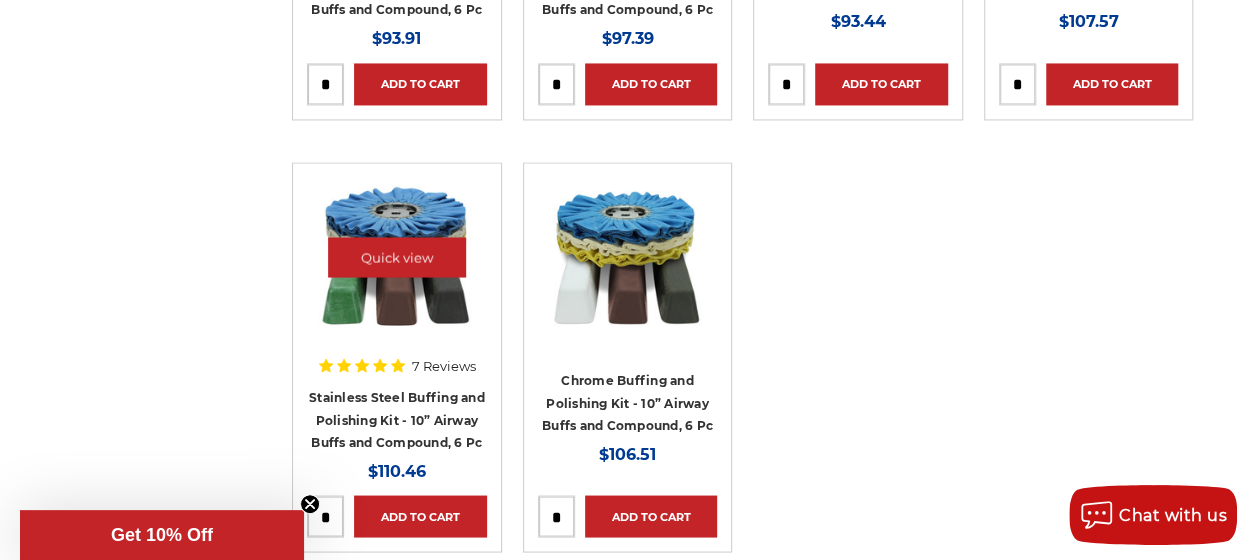 scroll, scrollTop: 1500, scrollLeft: 0, axis: vertical 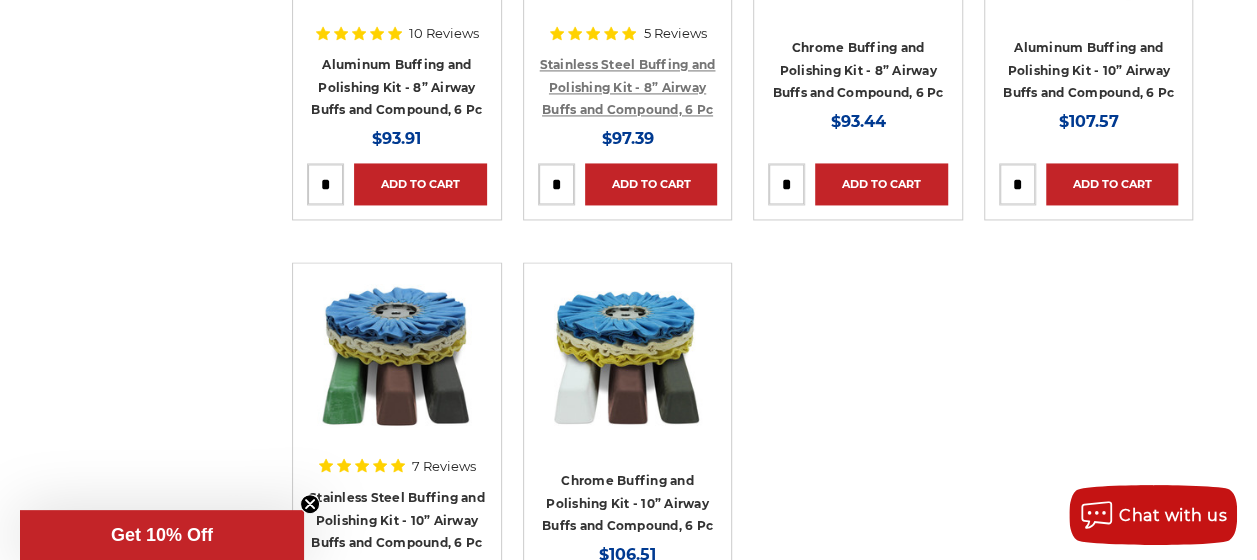click on "Stainless Steel Buffing and Polishing Kit - 8” Airway Buffs and Compound, 6 Pc" at bounding box center [628, 87] 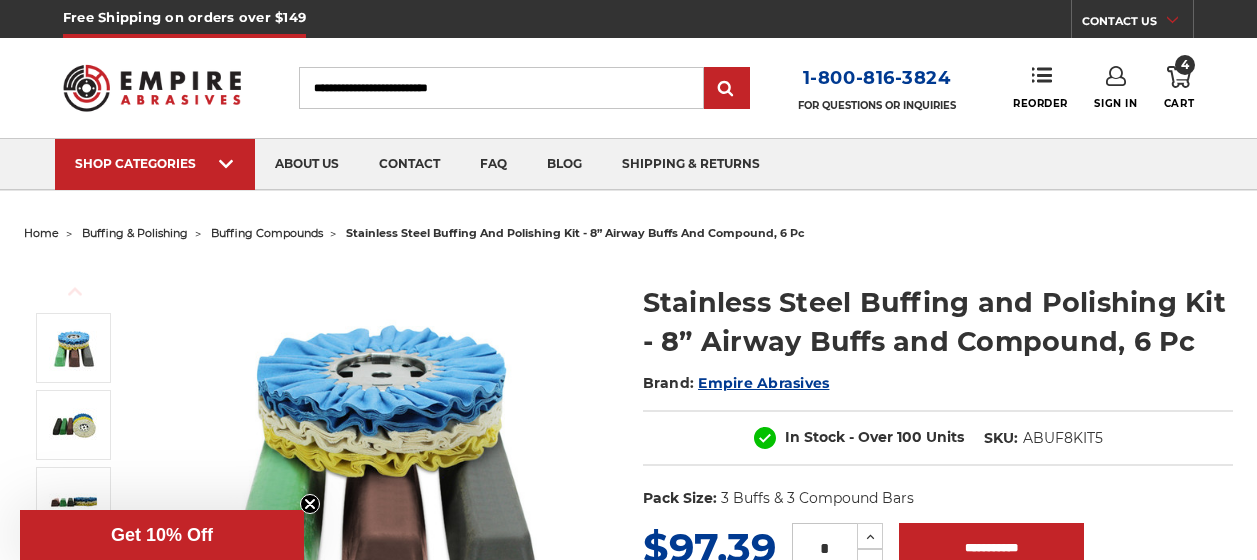 scroll, scrollTop: 0, scrollLeft: 0, axis: both 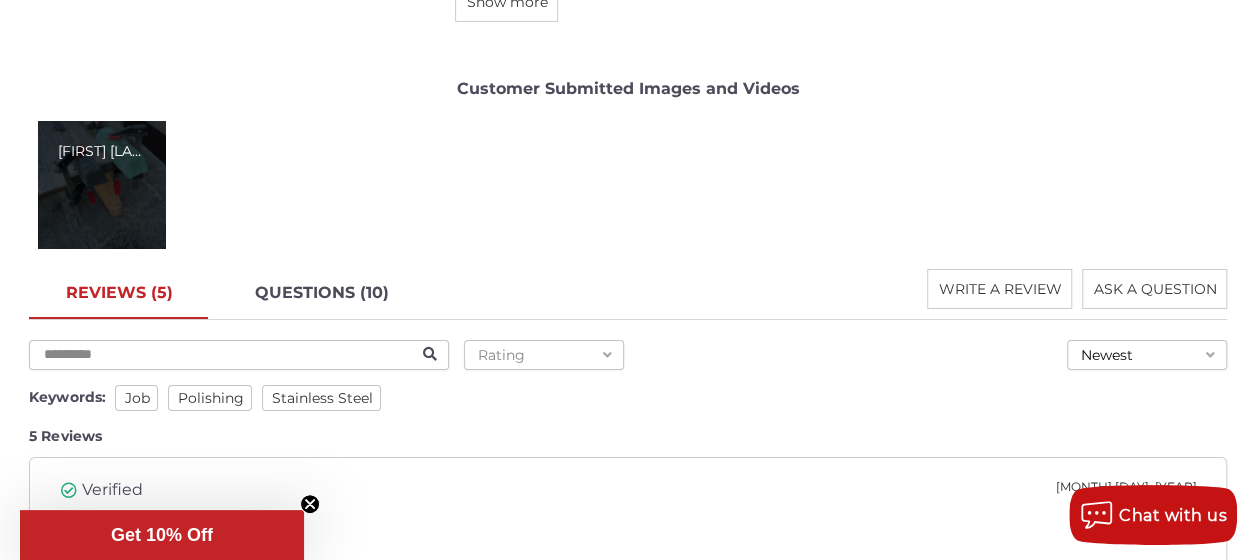 click on "Robert B." at bounding box center (102, 185) 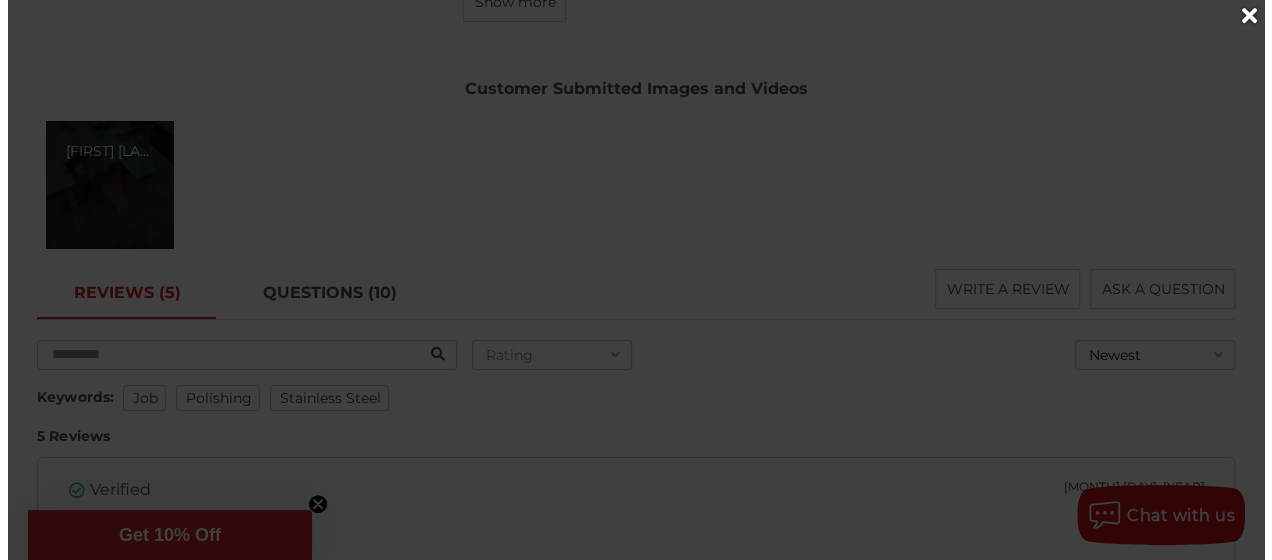 scroll, scrollTop: 3478, scrollLeft: 0, axis: vertical 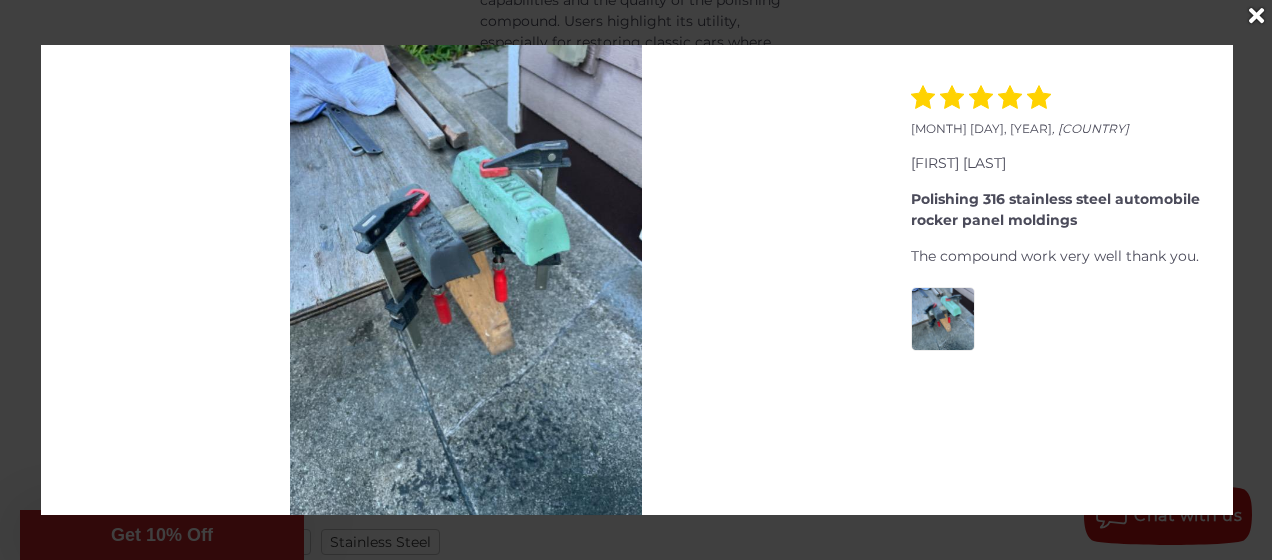 click at bounding box center (1256, 16) 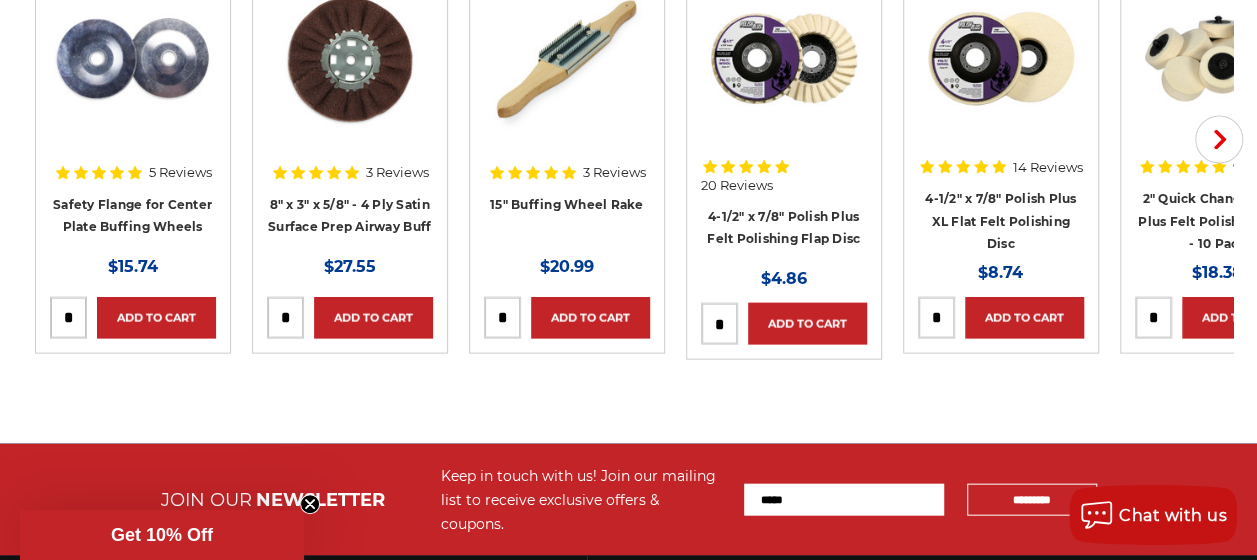 scroll, scrollTop: 5800, scrollLeft: 0, axis: vertical 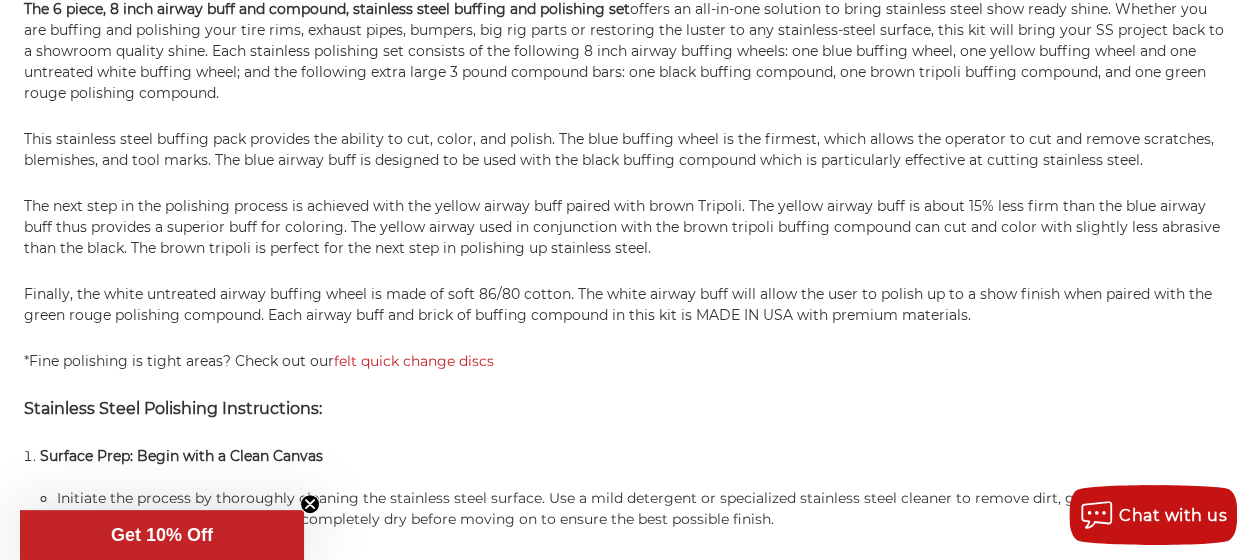 drag, startPoint x: 557, startPoint y: 441, endPoint x: 520, endPoint y: 181, distance: 262.6195 